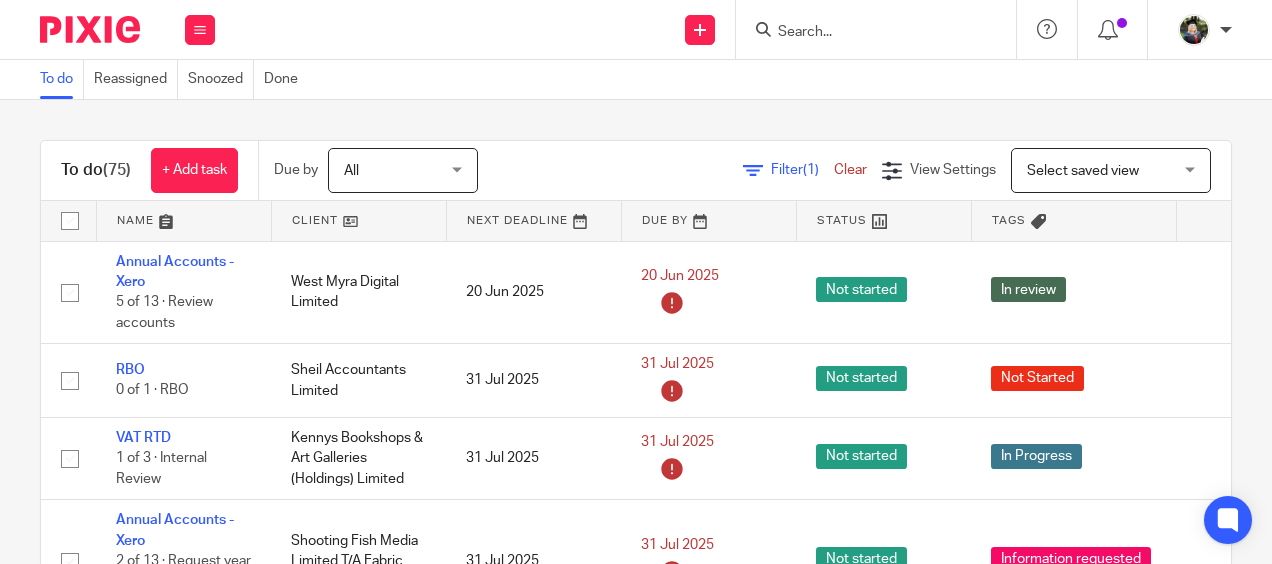scroll, scrollTop: 0, scrollLeft: 0, axis: both 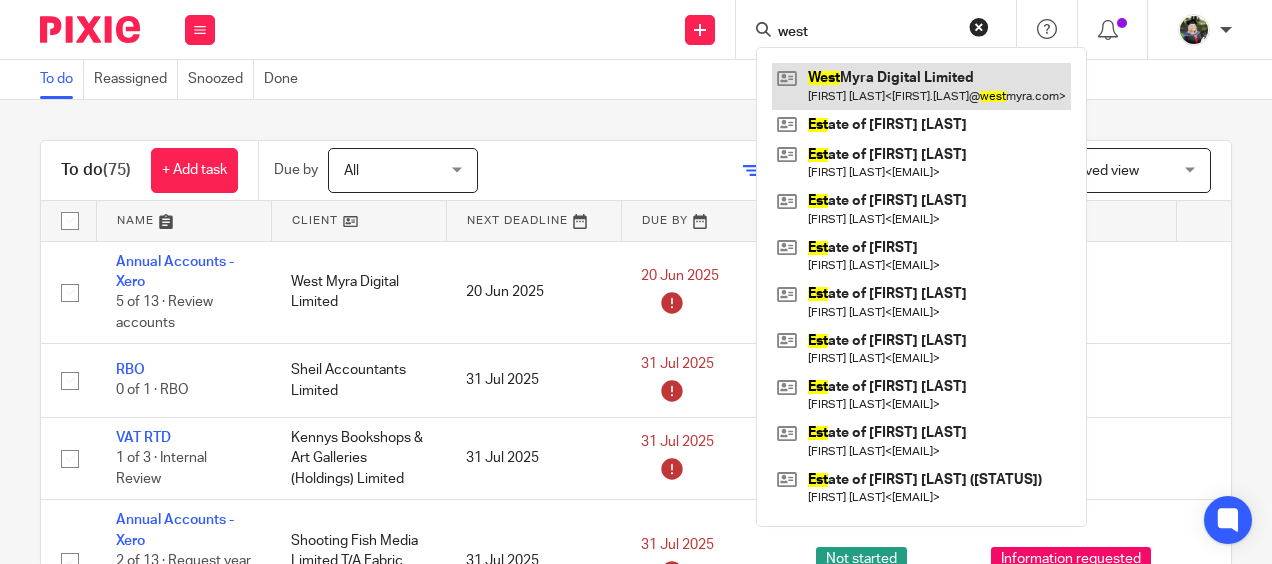 type on "west" 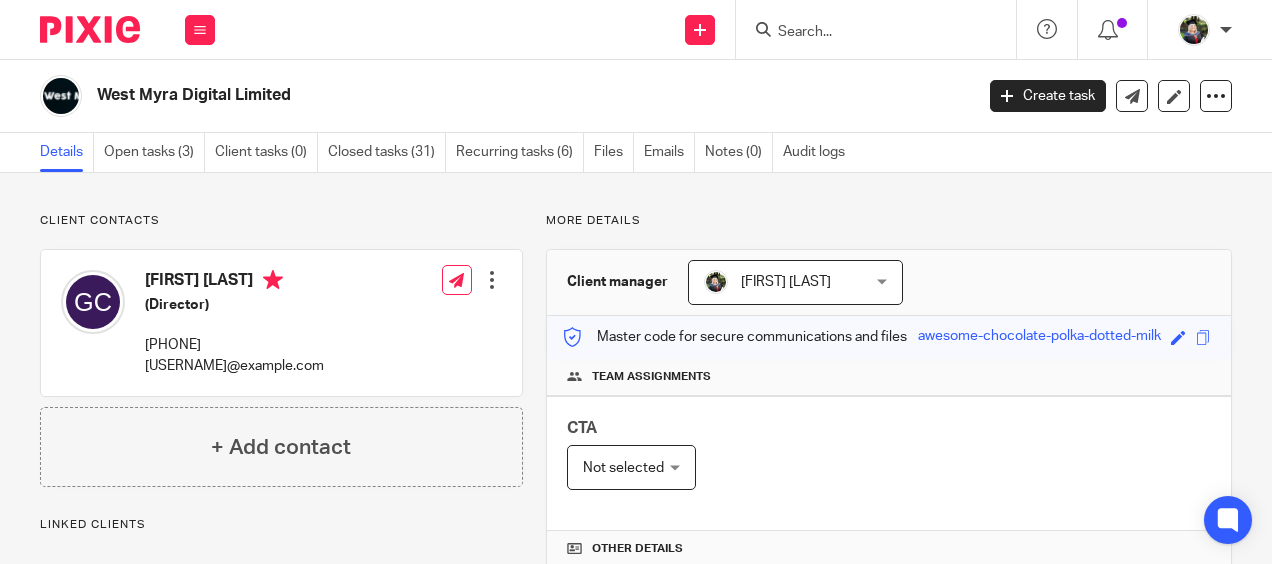 scroll, scrollTop: 0, scrollLeft: 0, axis: both 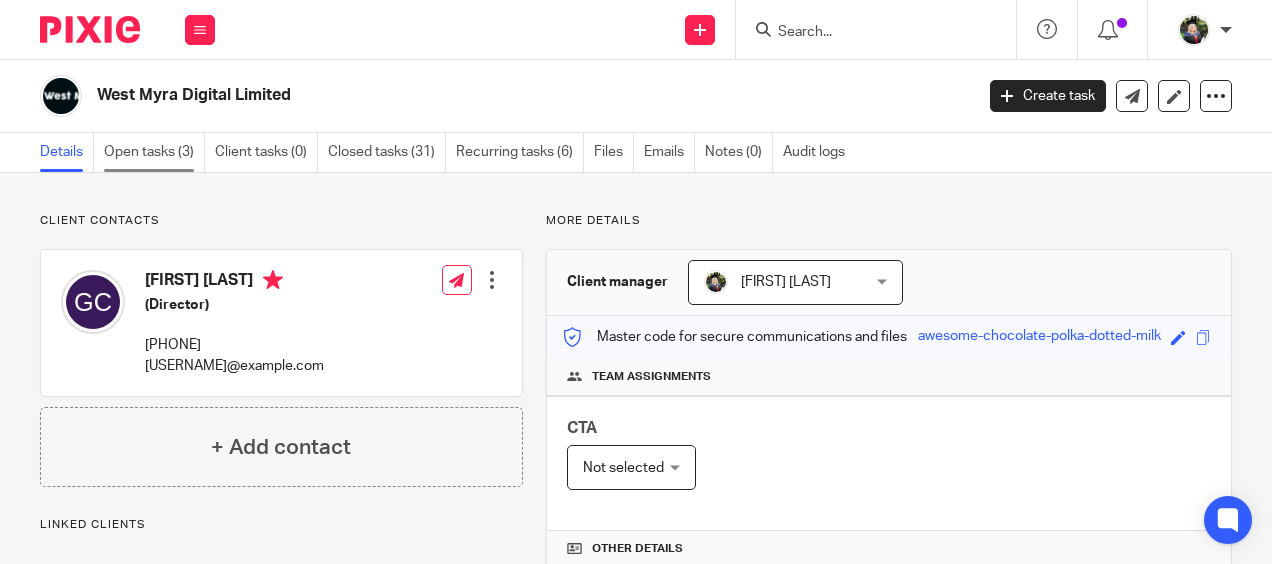 click on "Open tasks (3)" at bounding box center (154, 152) 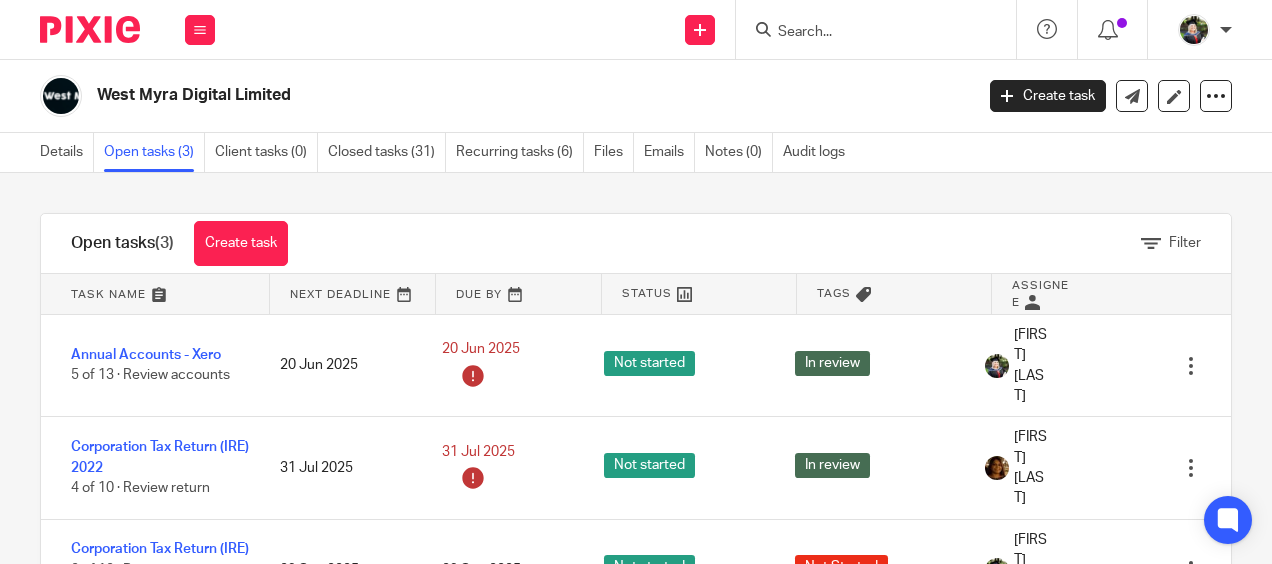 scroll, scrollTop: 0, scrollLeft: 0, axis: both 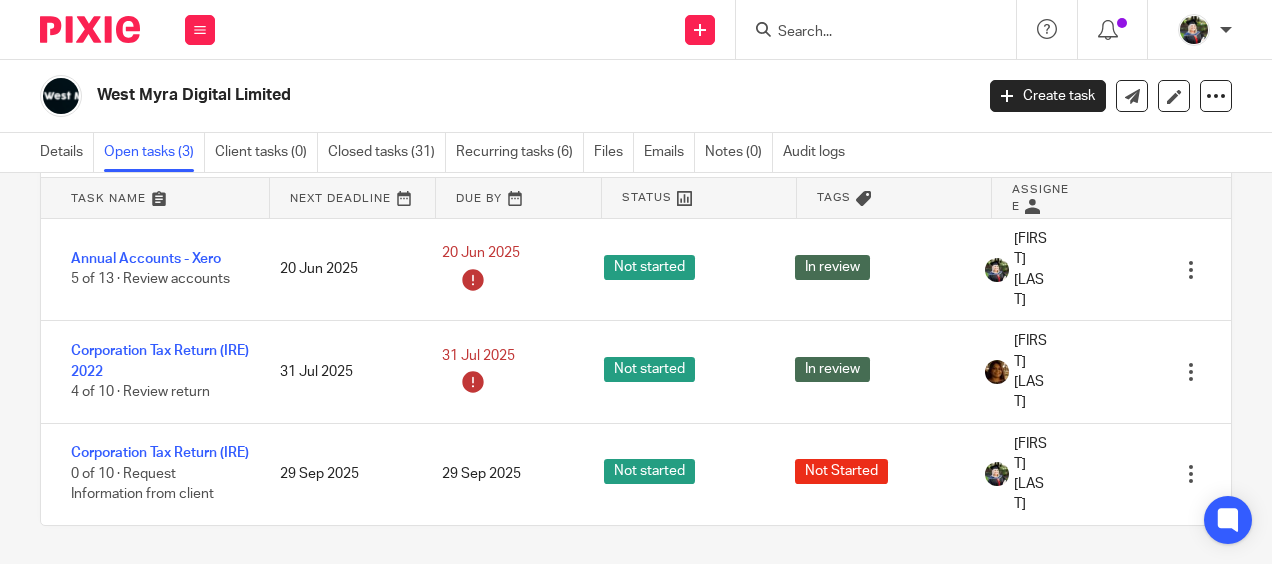 click on "Work
Email
Clients
Team
Reports
Settings" at bounding box center (200, 29) 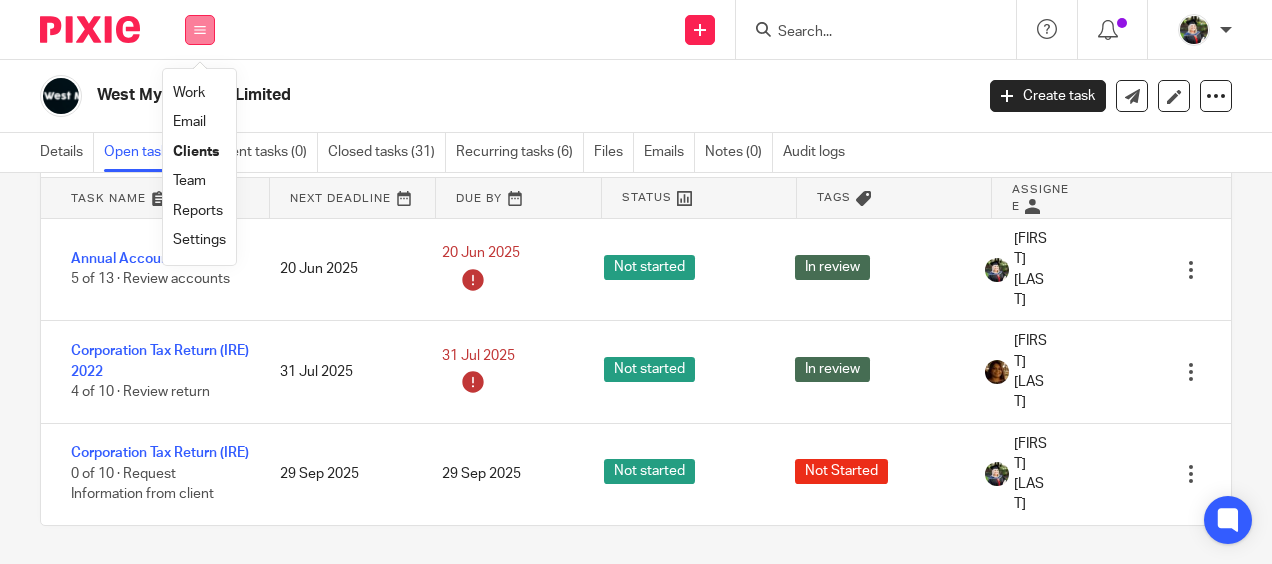 click at bounding box center [200, 30] 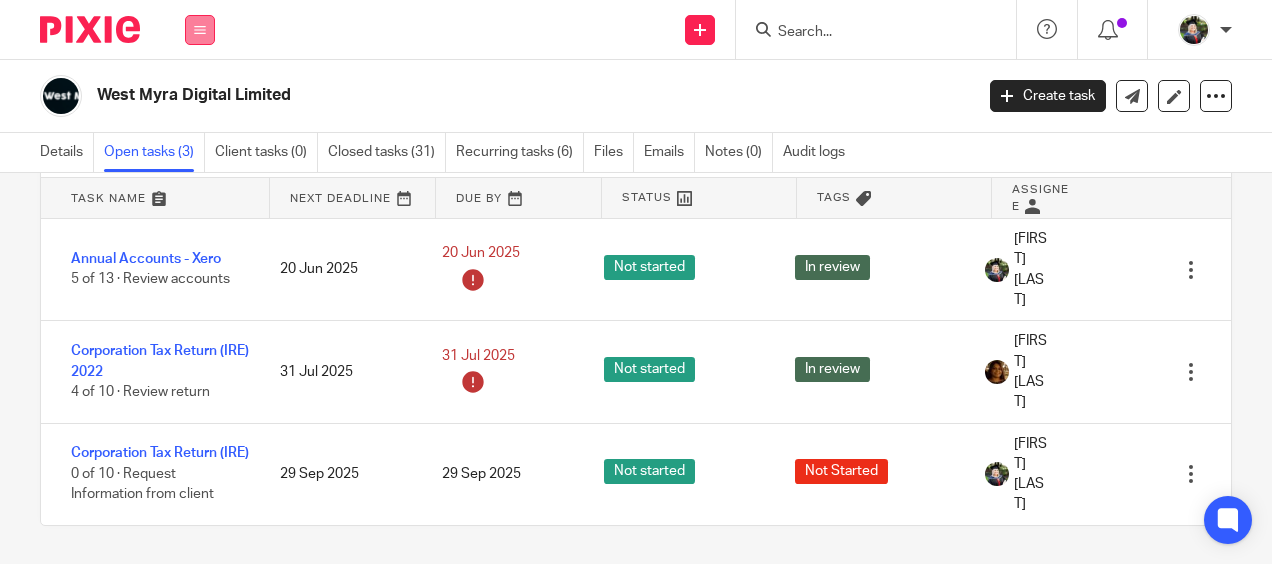 click at bounding box center [200, 30] 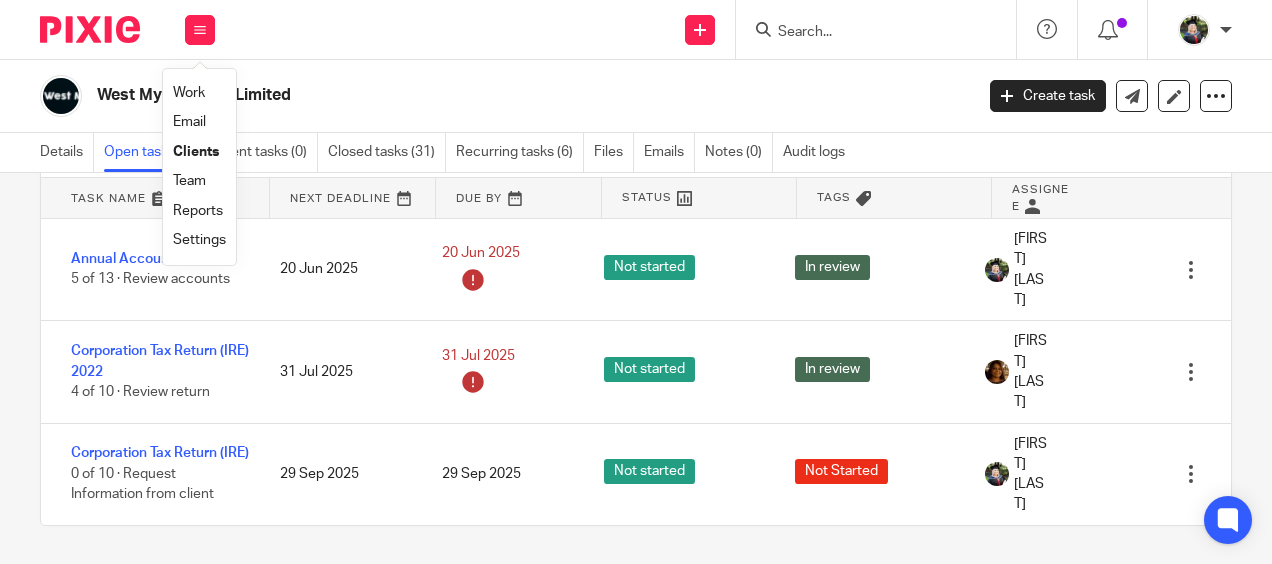 click on "Team" at bounding box center (189, 181) 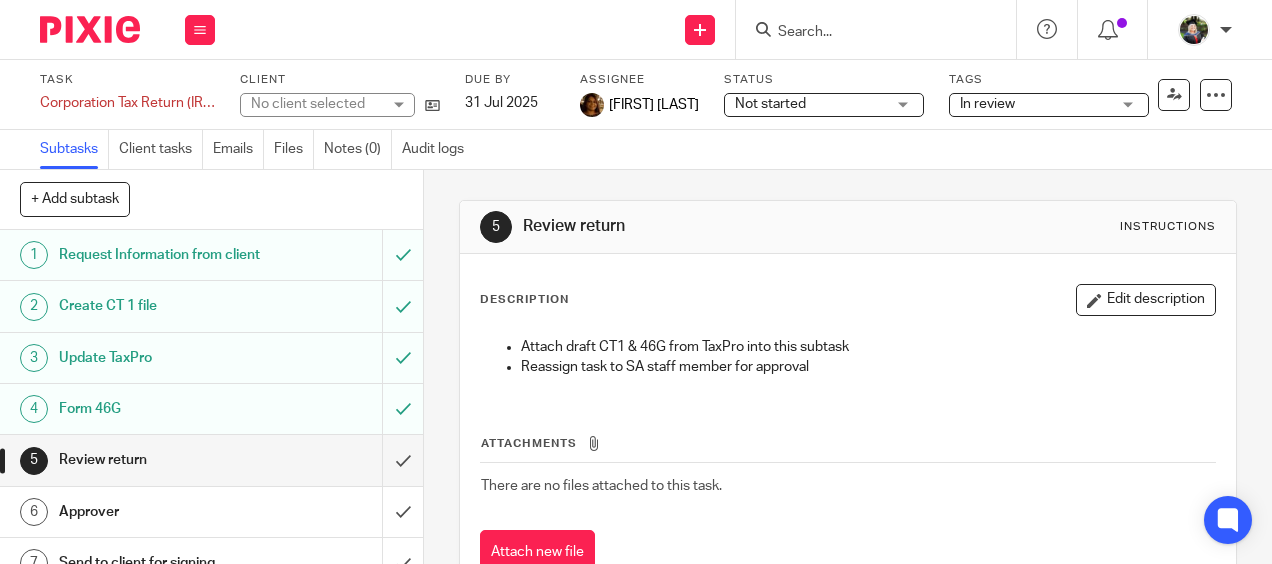 scroll, scrollTop: 0, scrollLeft: 0, axis: both 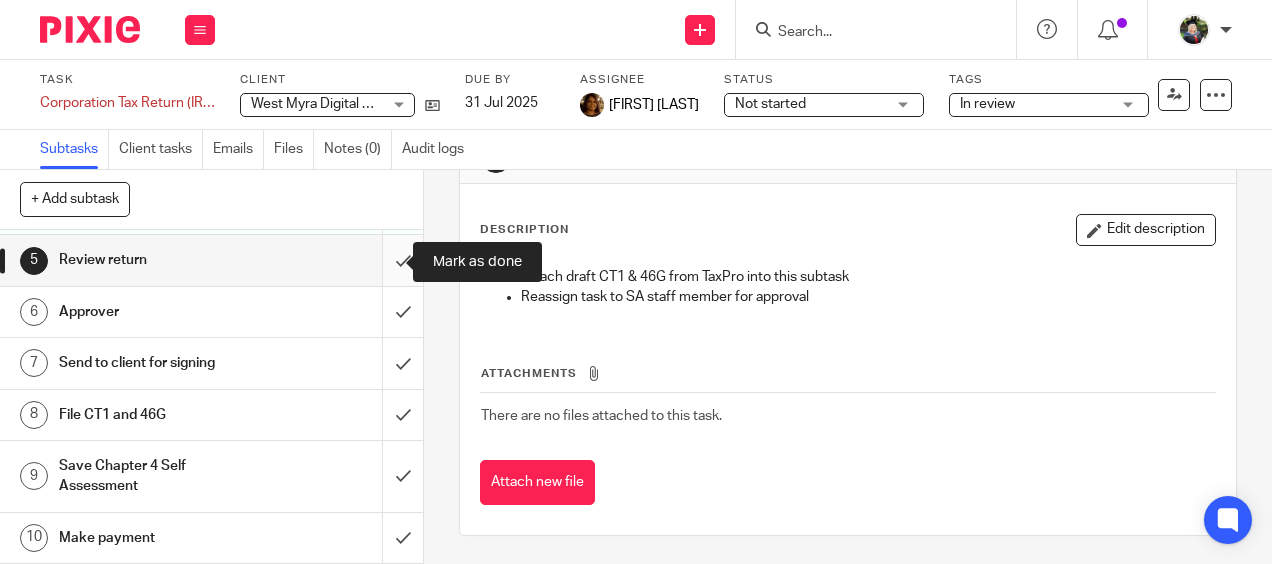 click at bounding box center [211, 260] 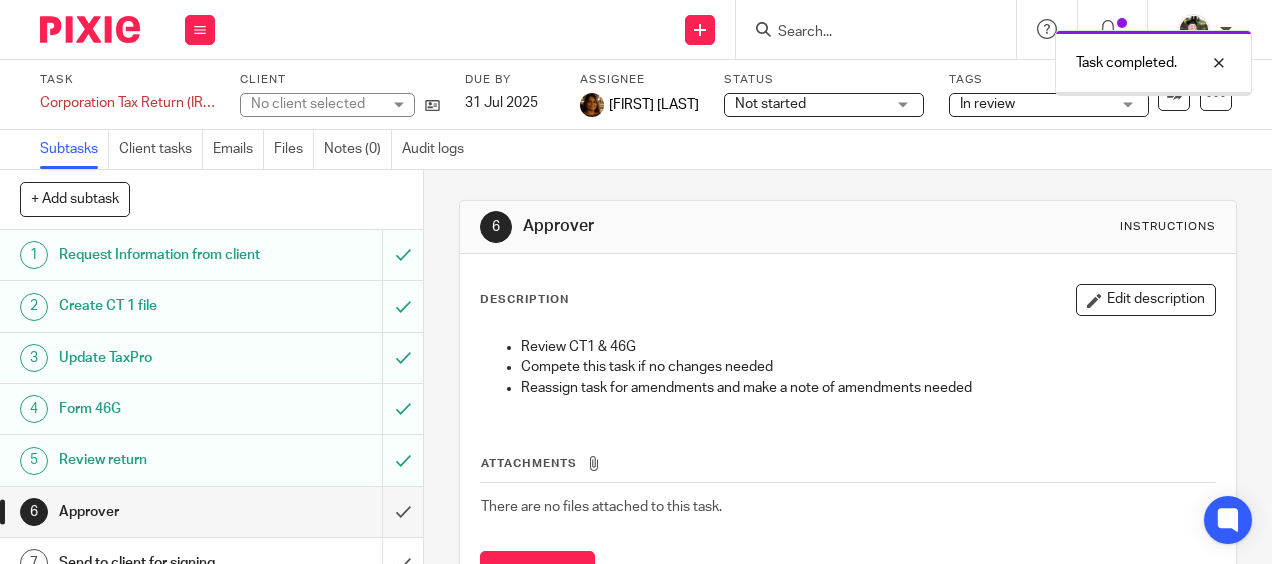scroll, scrollTop: 0, scrollLeft: 0, axis: both 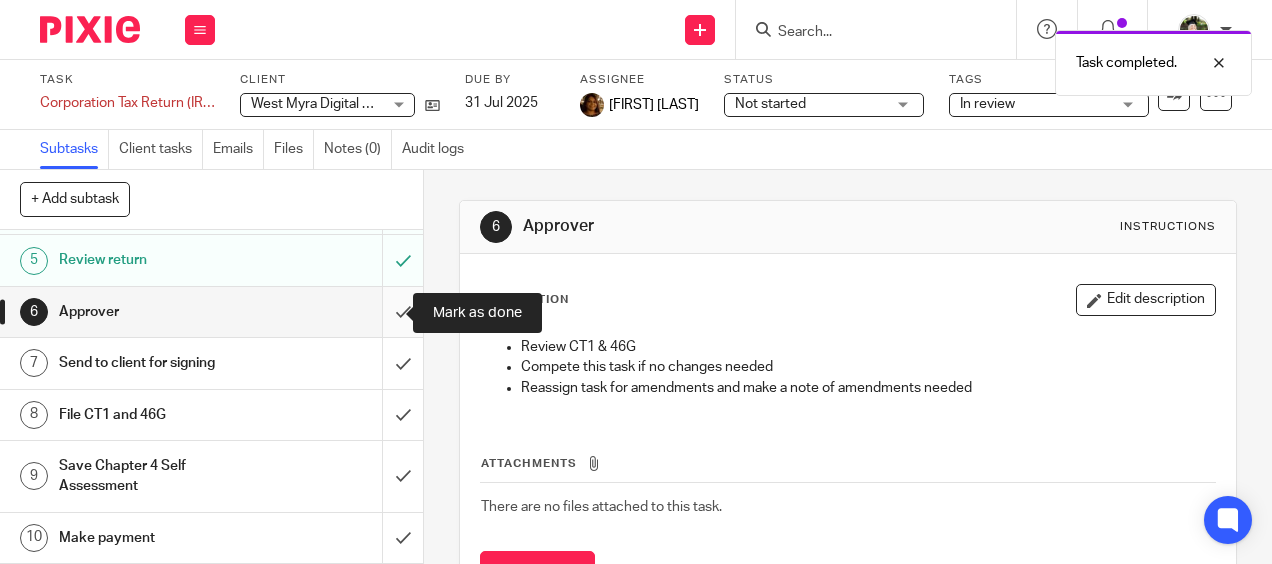 click at bounding box center [211, 312] 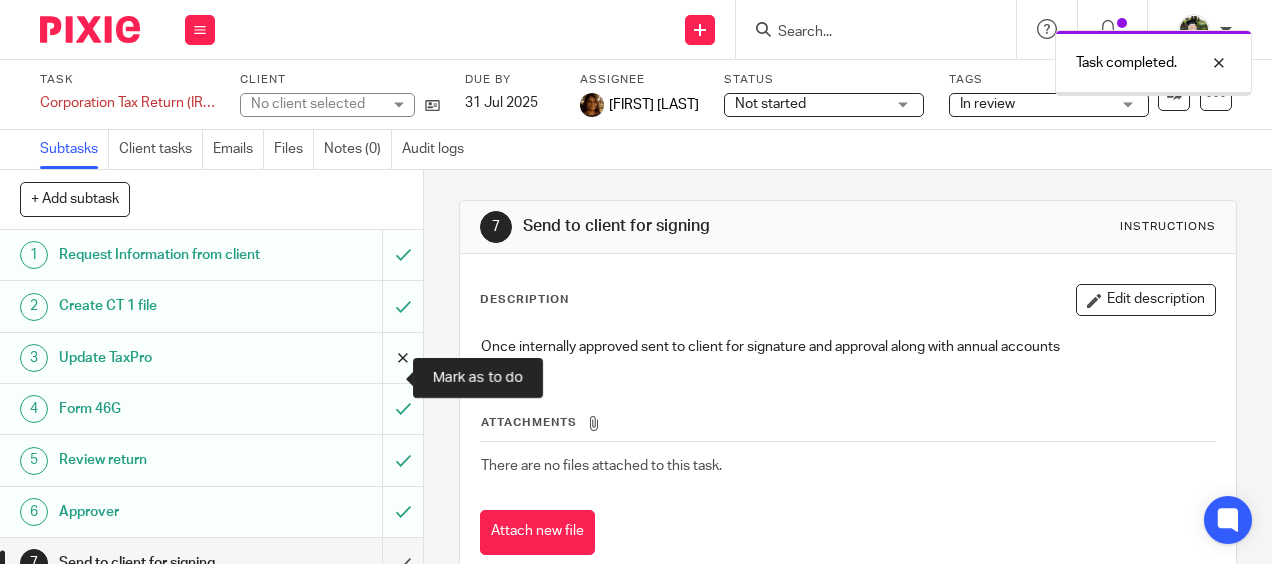 scroll, scrollTop: 0, scrollLeft: 0, axis: both 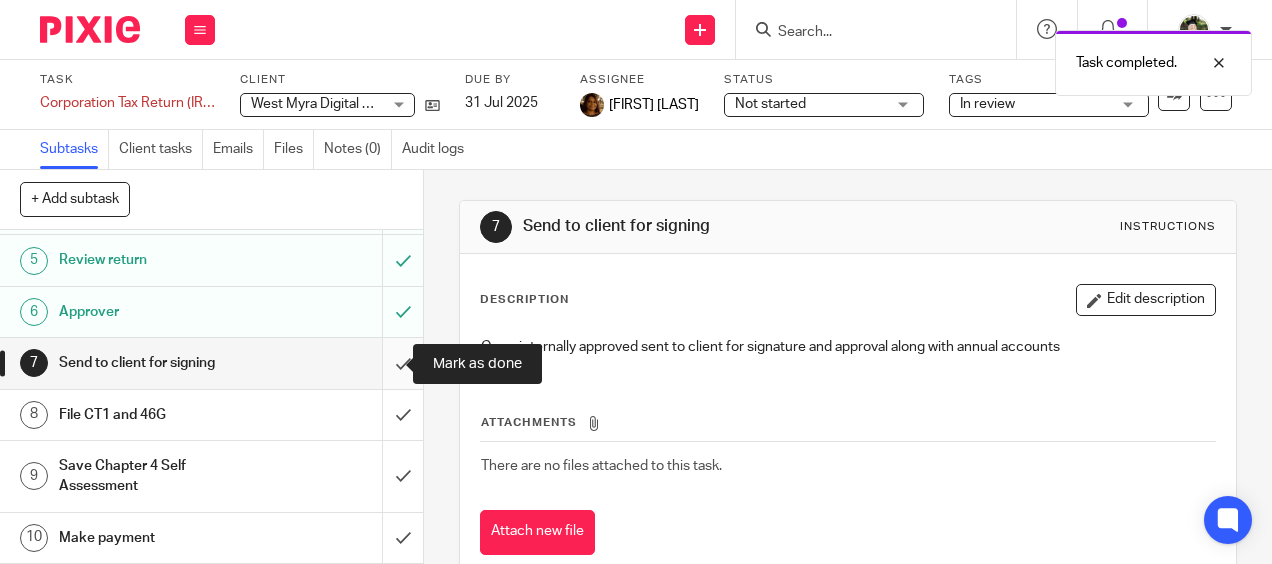 click at bounding box center (211, 363) 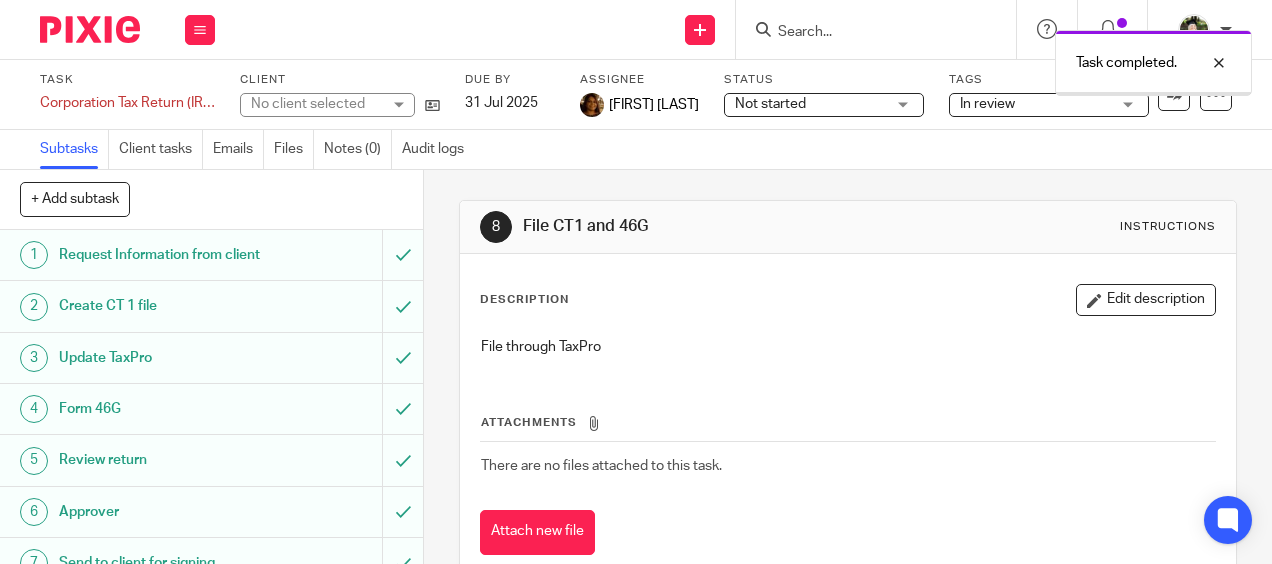 scroll, scrollTop: 0, scrollLeft: 0, axis: both 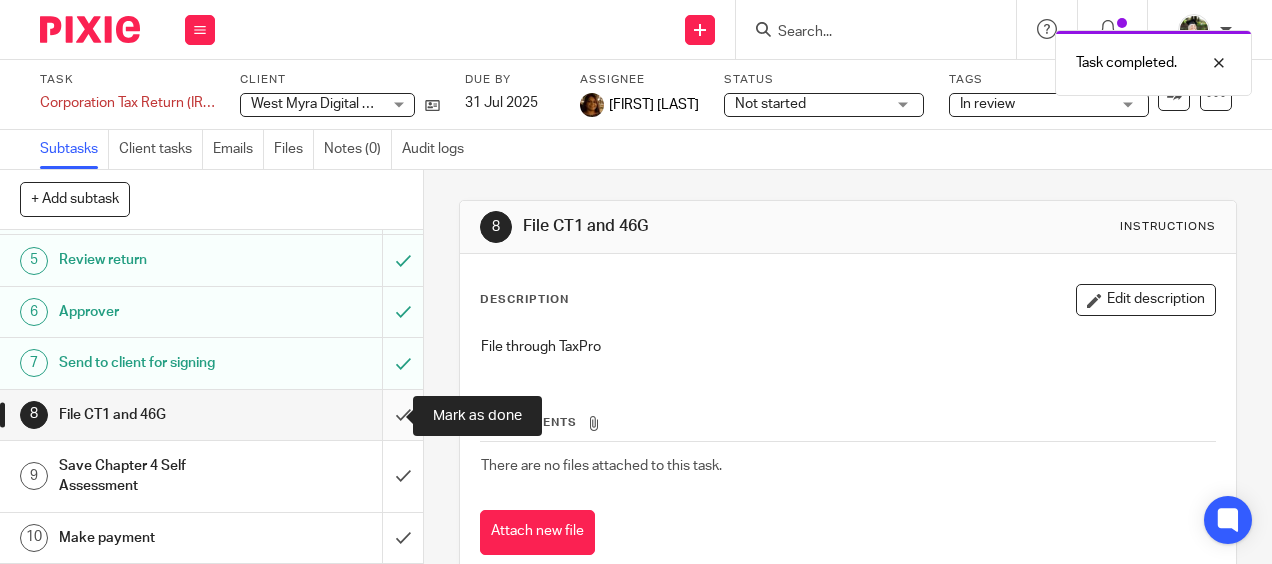 click at bounding box center [211, 415] 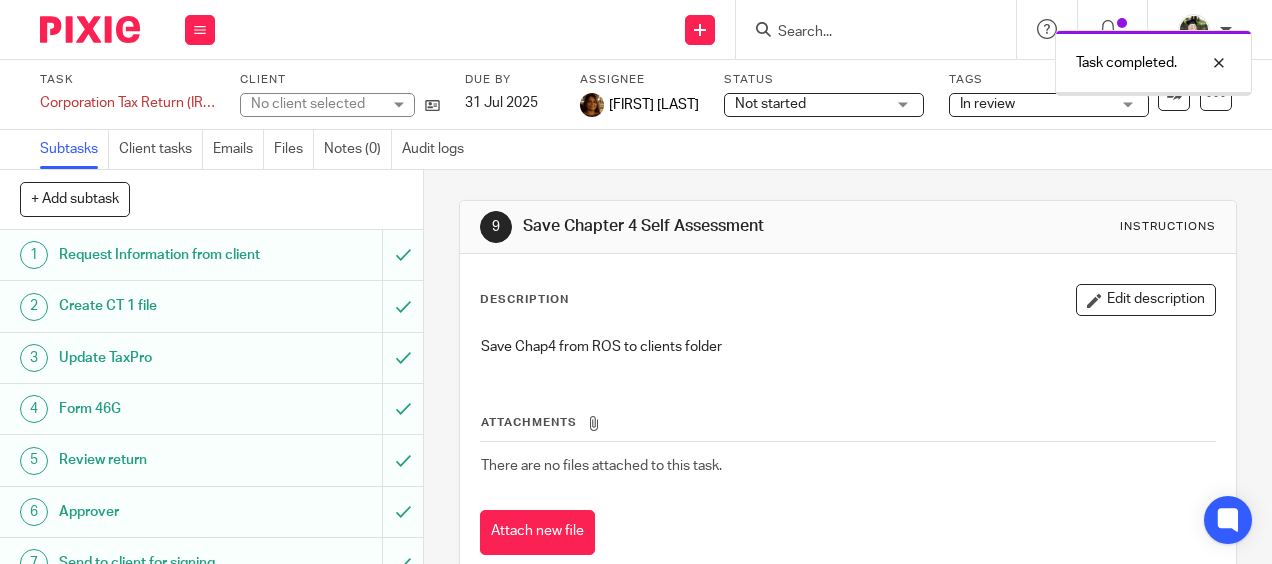 scroll, scrollTop: 0, scrollLeft: 0, axis: both 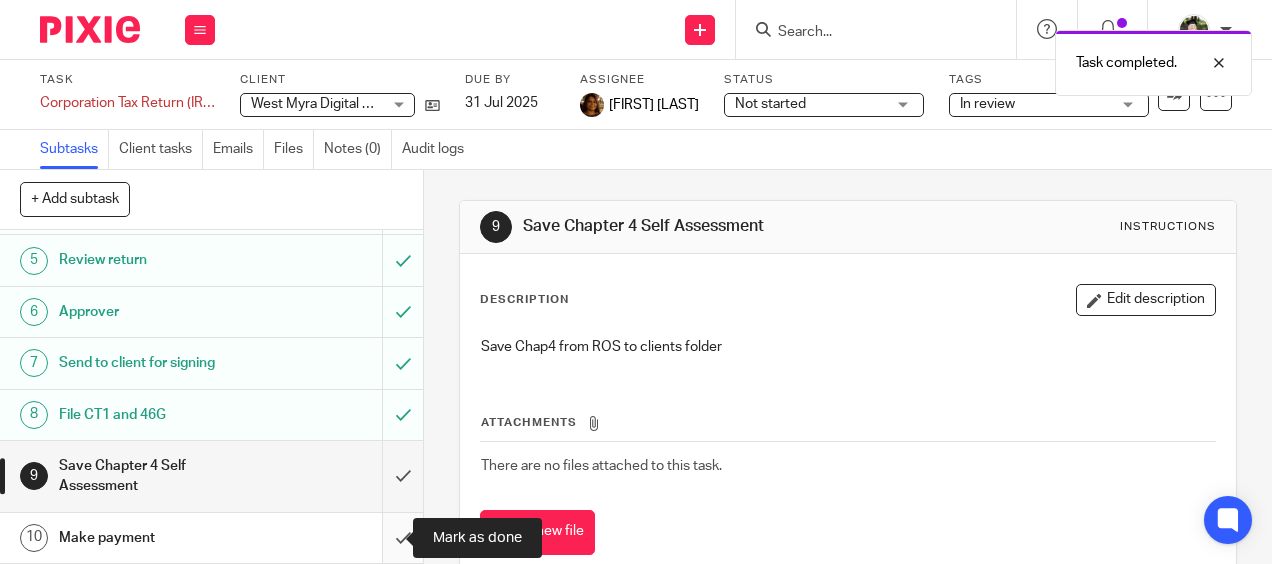 click at bounding box center (211, 538) 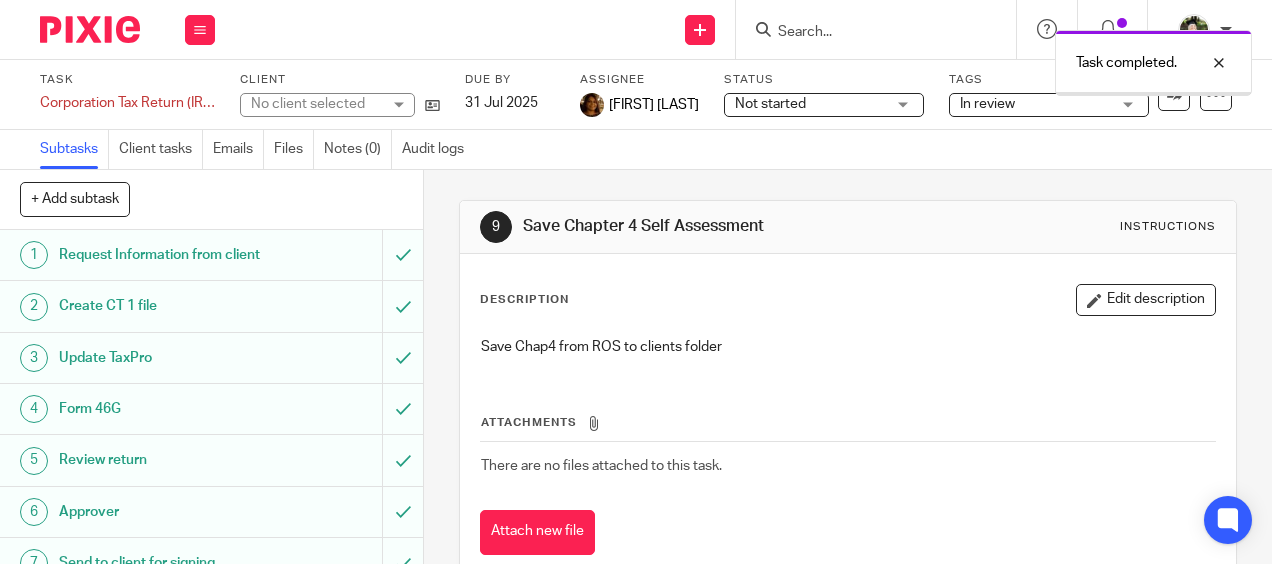 scroll, scrollTop: 0, scrollLeft: 0, axis: both 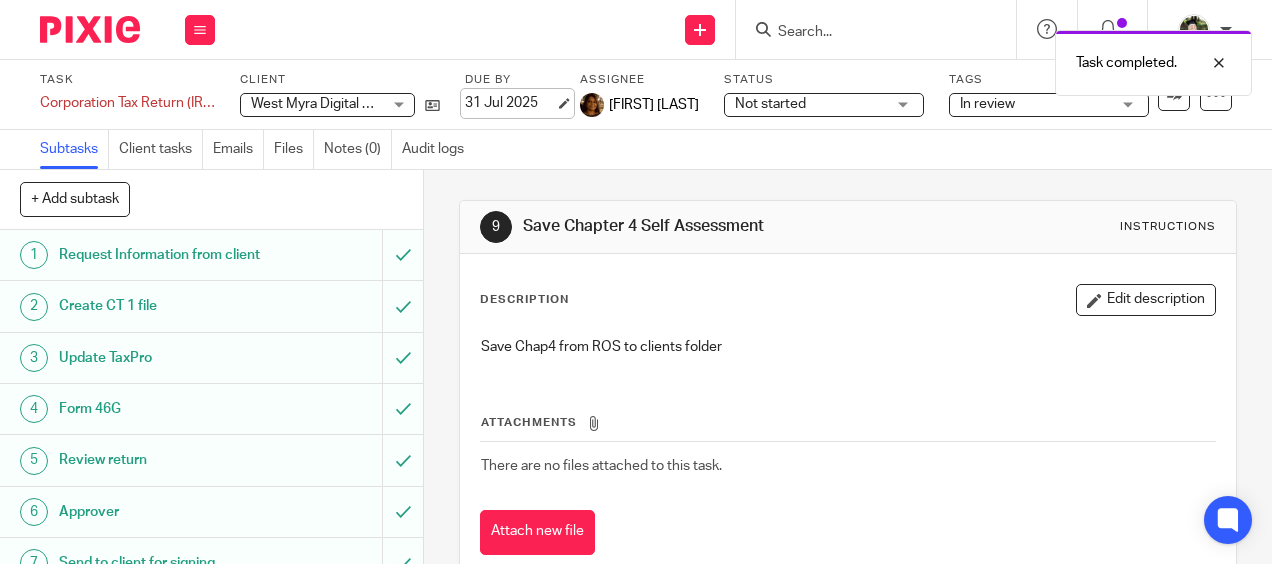 click on "31 Jul 2025" at bounding box center (510, 103) 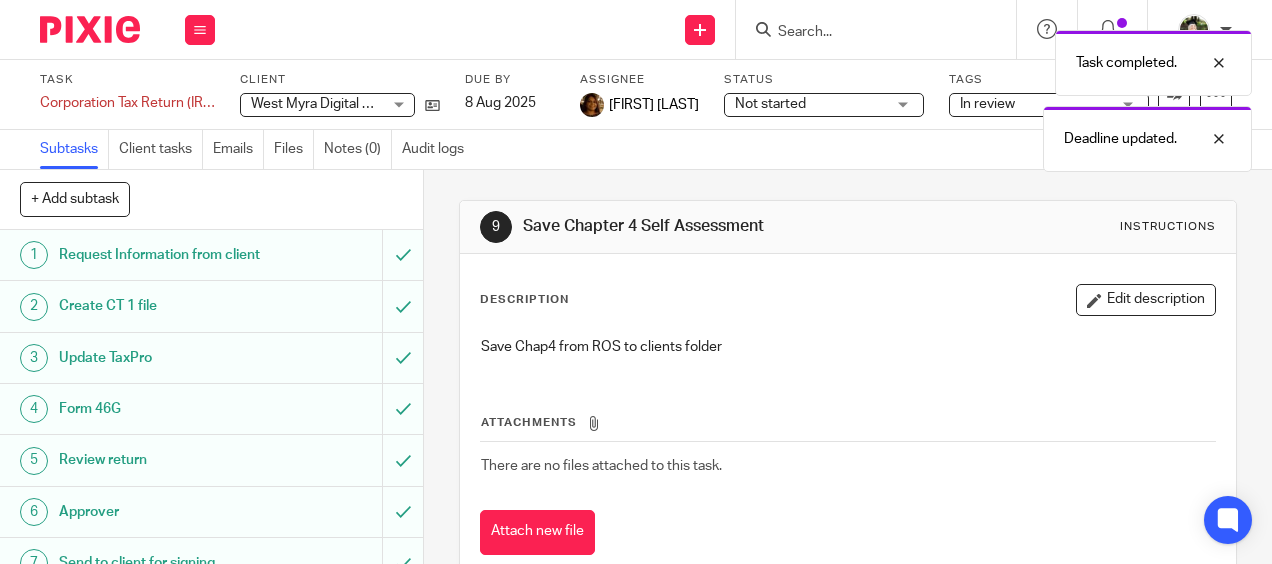 click on "Task completed. Deadline updated." at bounding box center (944, 96) 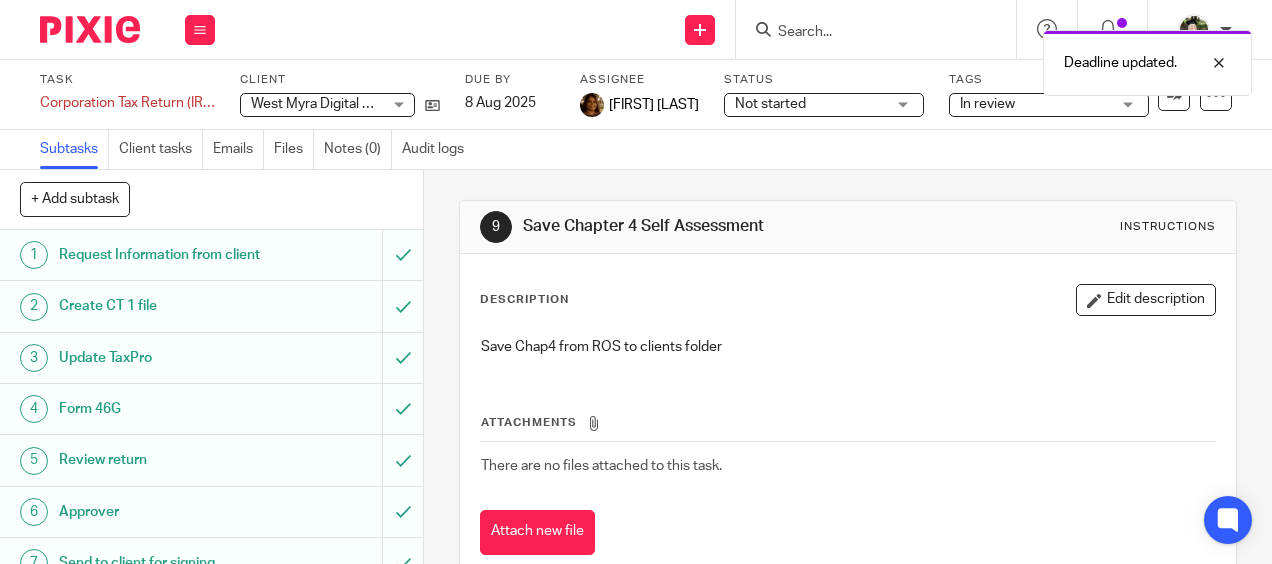 click on "Not started" at bounding box center [810, 104] 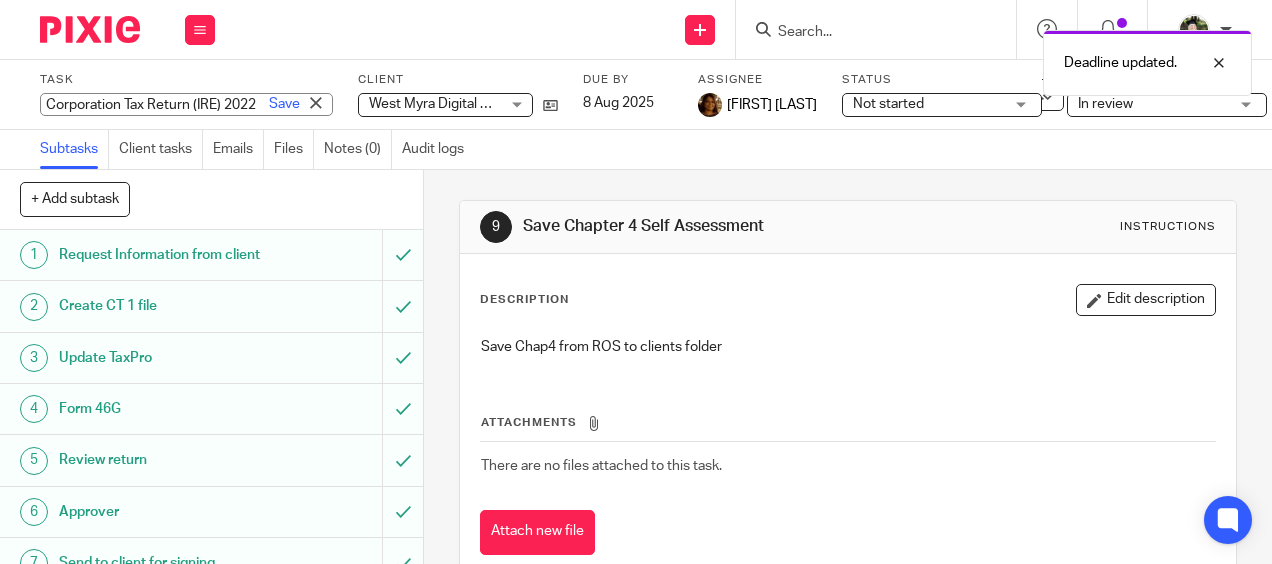 click on "Corporation Tax Return (IRE) 2022   Save
Corporation Tax Return (IRE) 2022" at bounding box center (186, 104) 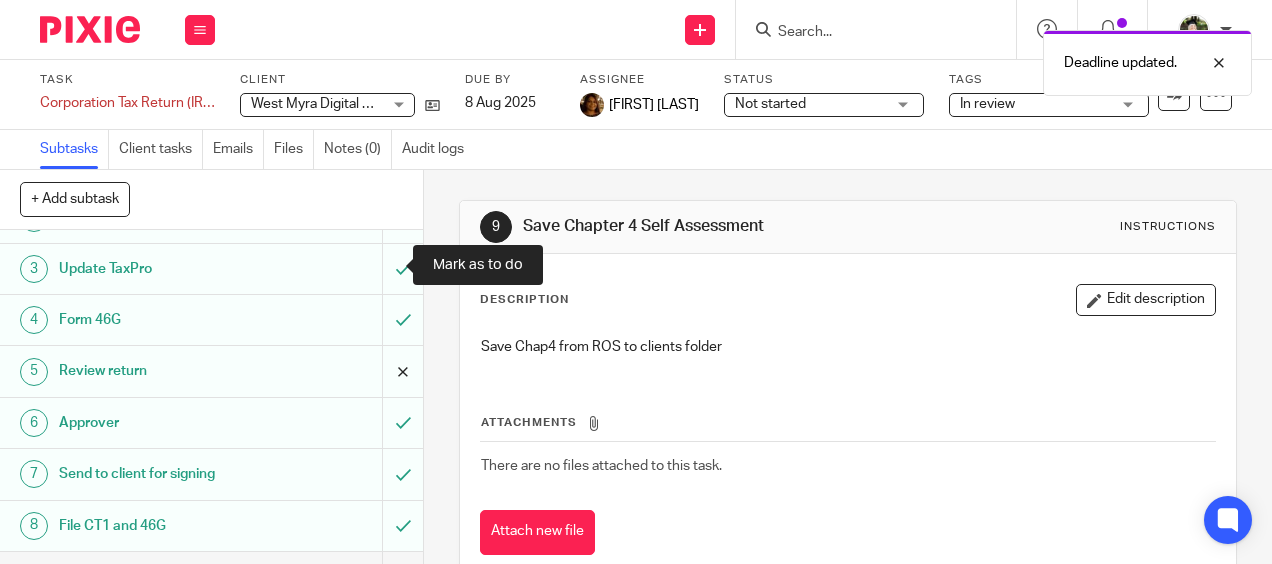 scroll, scrollTop: 217, scrollLeft: 0, axis: vertical 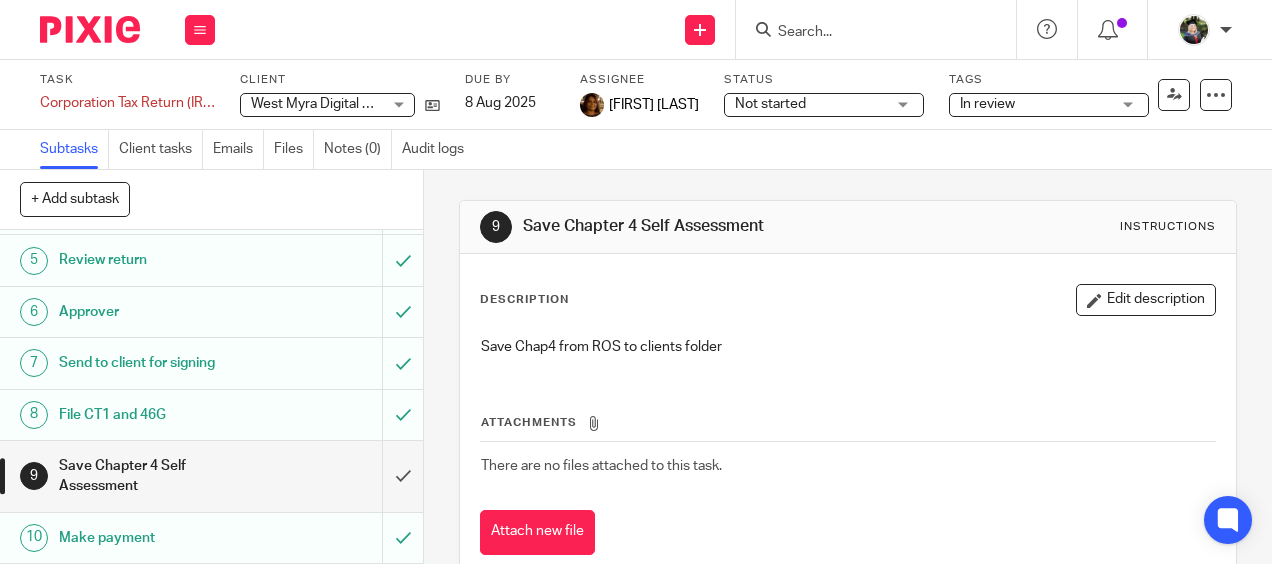 click on "Subtasks
Client tasks
Emails
Files
Notes (0)
Audit logs" at bounding box center (636, 150) 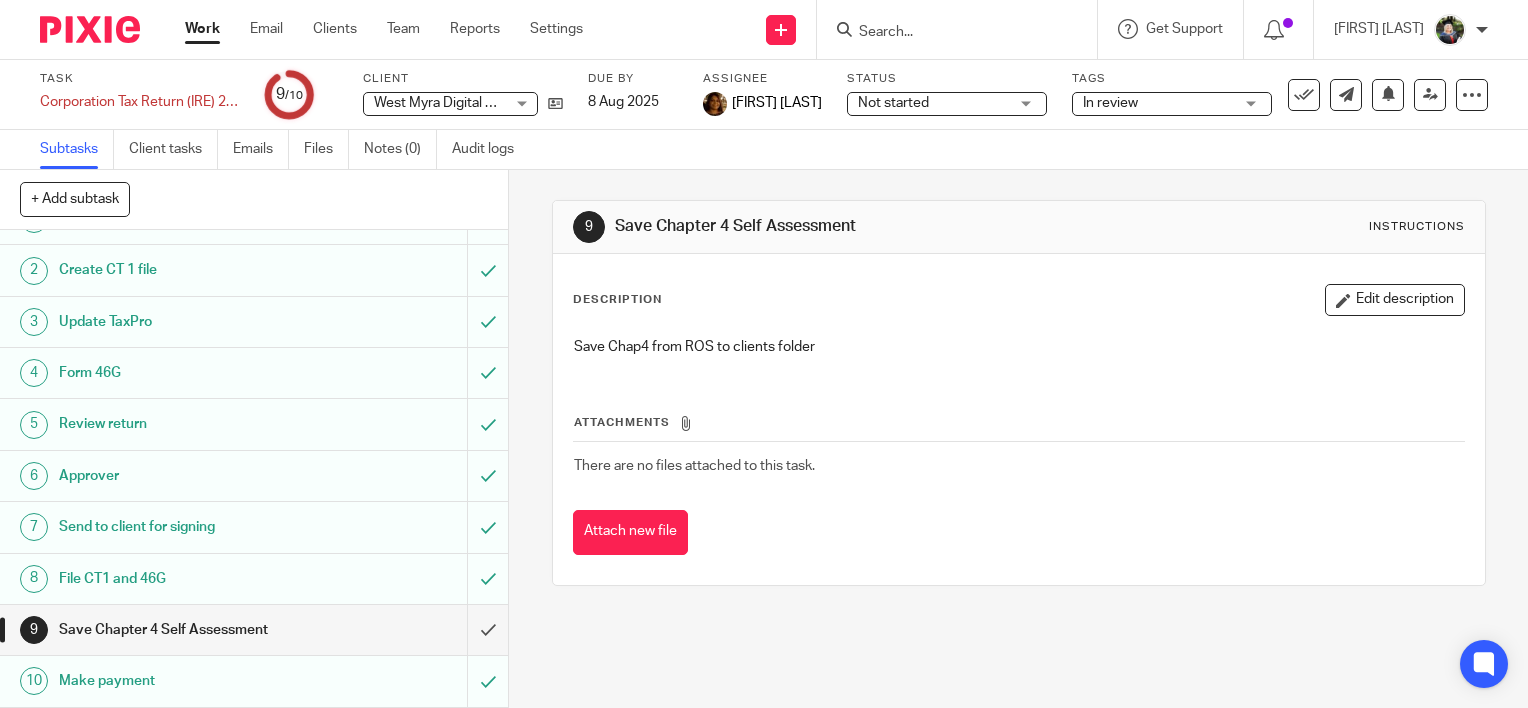 scroll, scrollTop: 33, scrollLeft: 0, axis: vertical 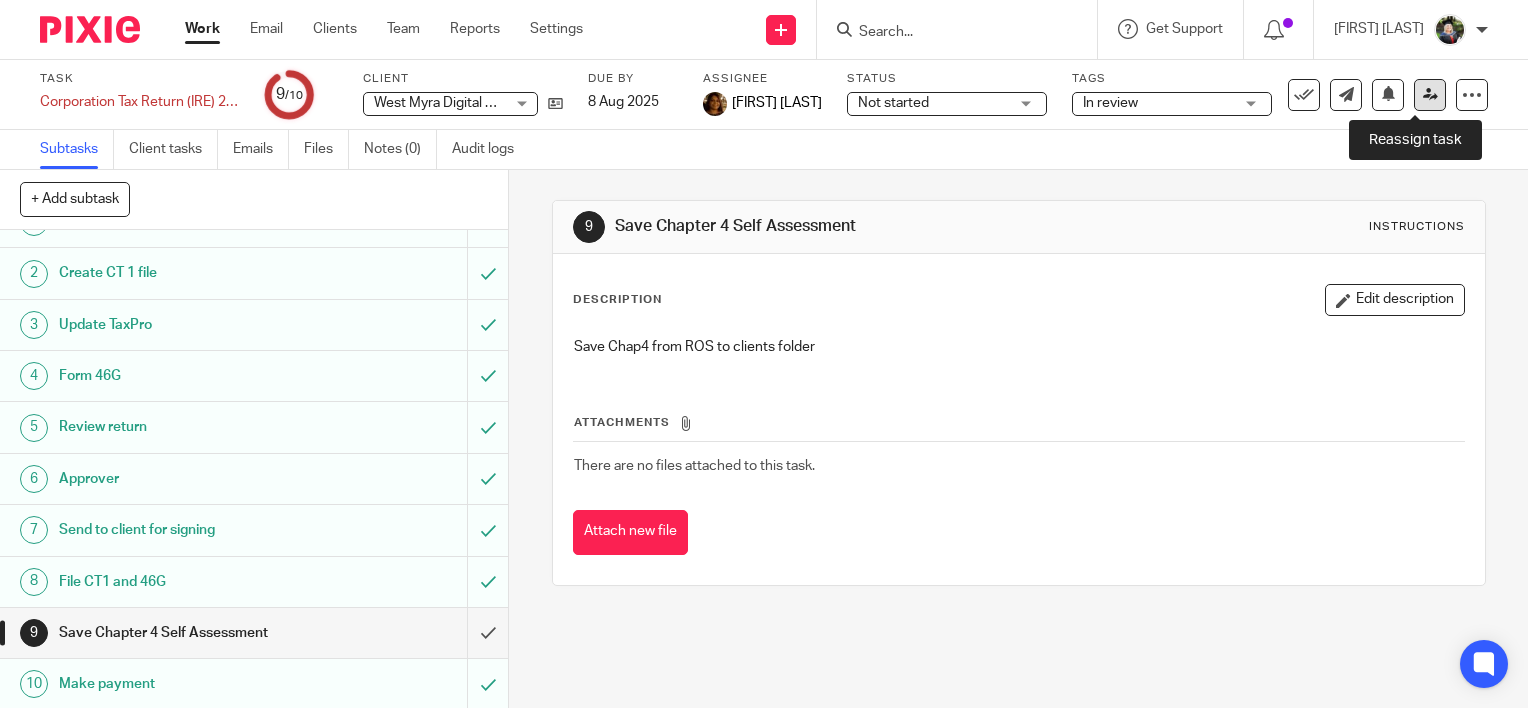 click at bounding box center [1430, 94] 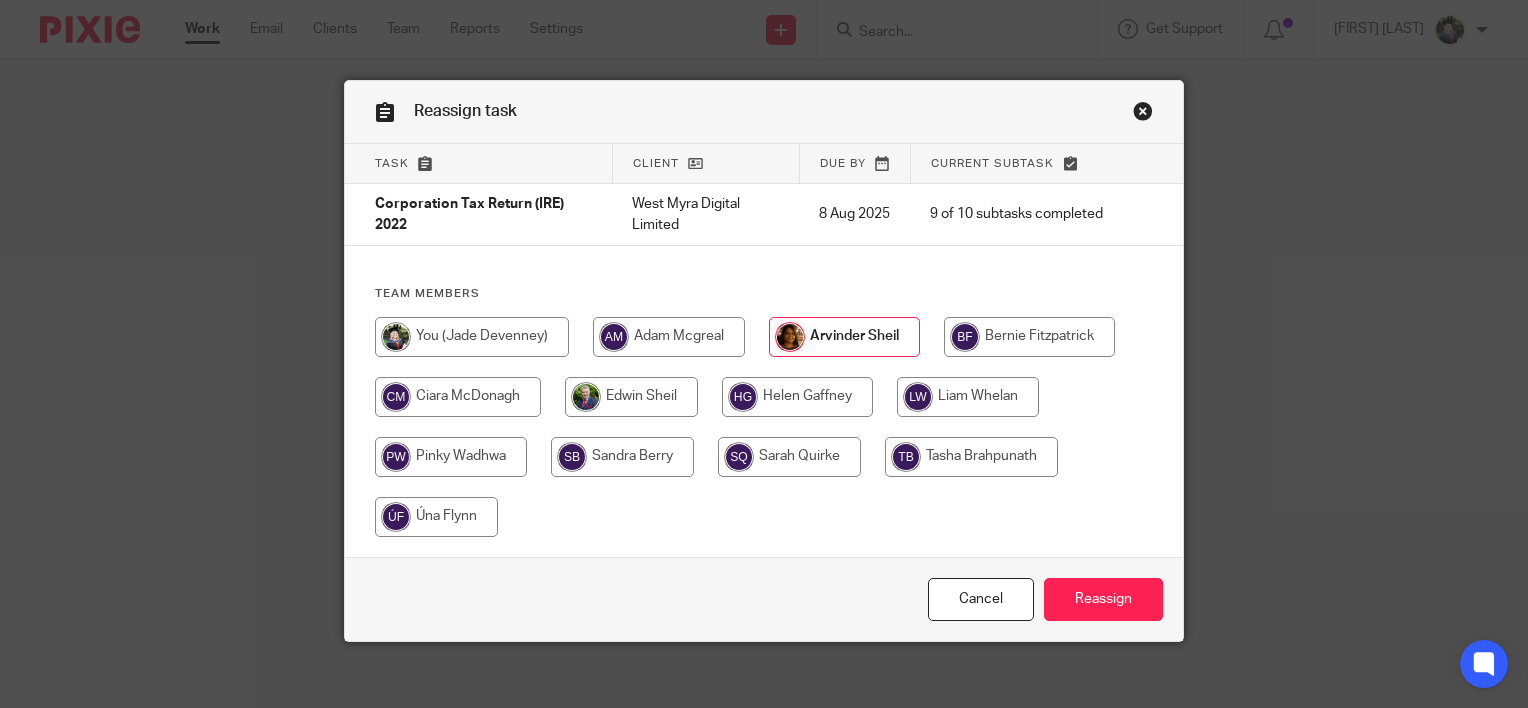 scroll, scrollTop: 0, scrollLeft: 0, axis: both 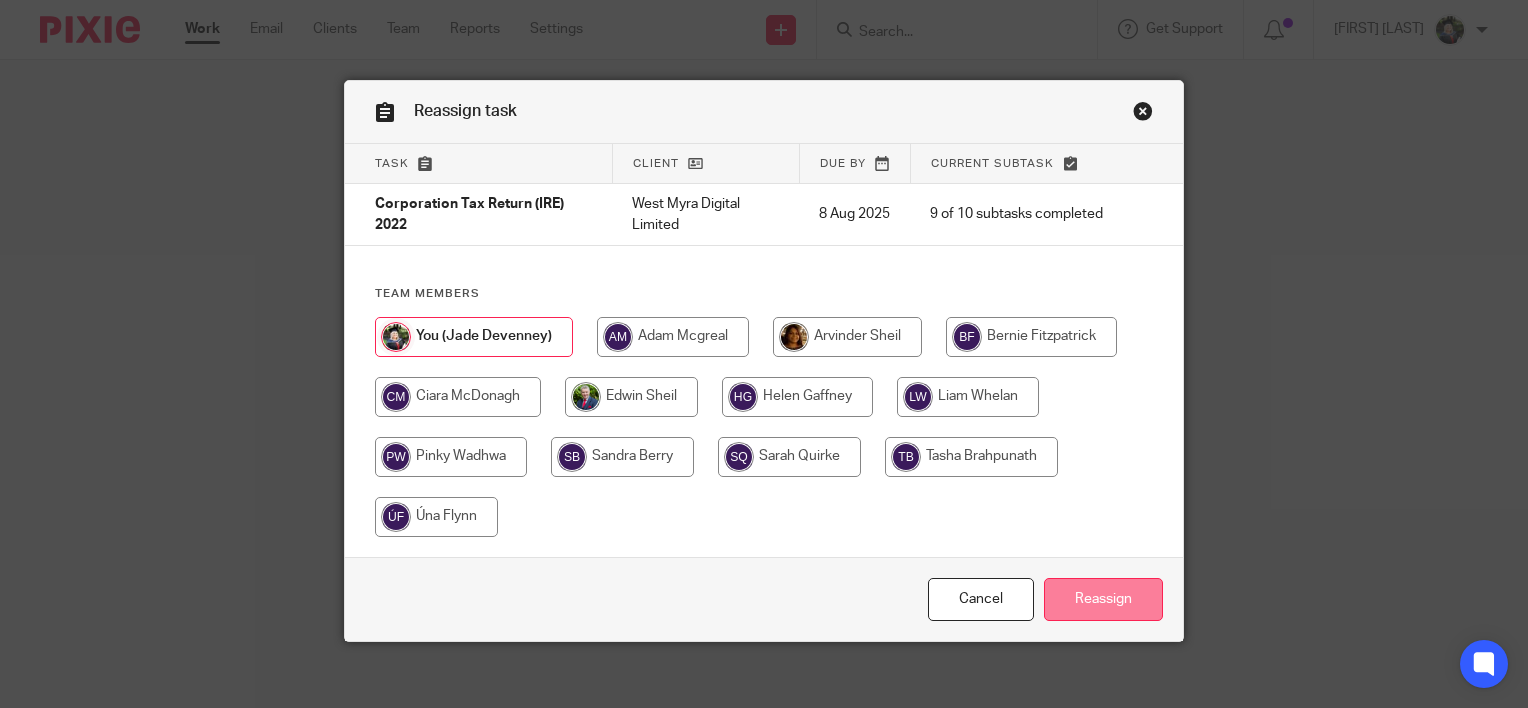 click on "Reassign" at bounding box center [1103, 599] 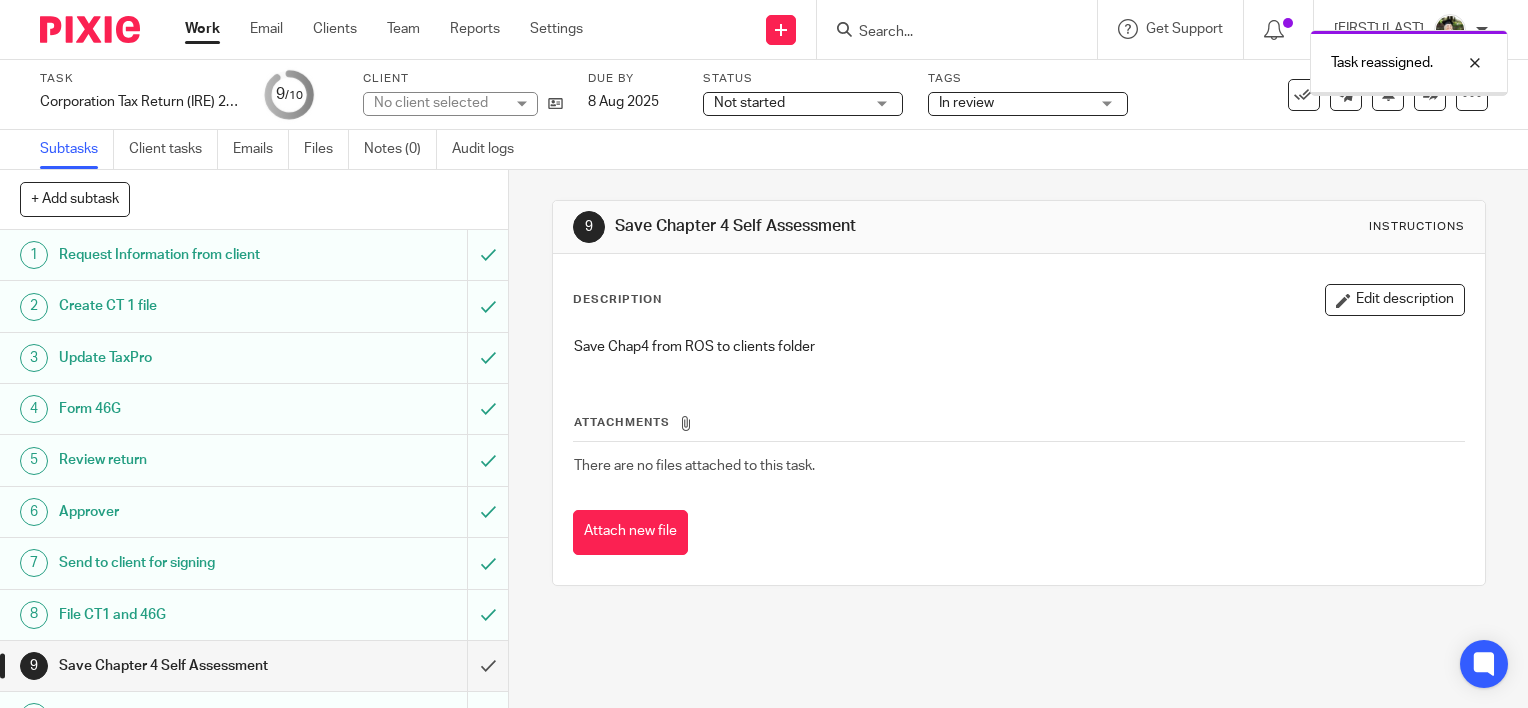 scroll, scrollTop: 0, scrollLeft: 0, axis: both 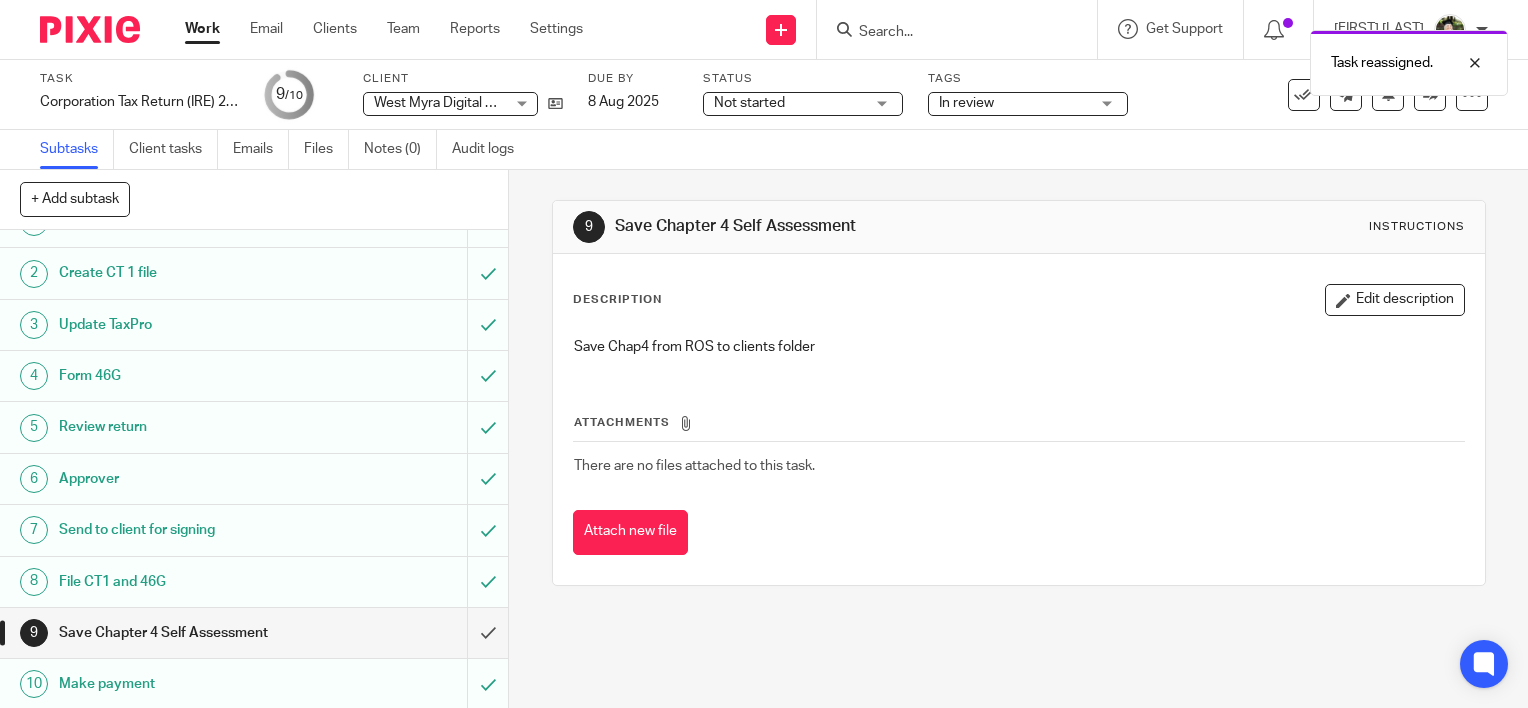 drag, startPoint x: 880, startPoint y: 103, endPoint x: 880, endPoint y: 123, distance: 20 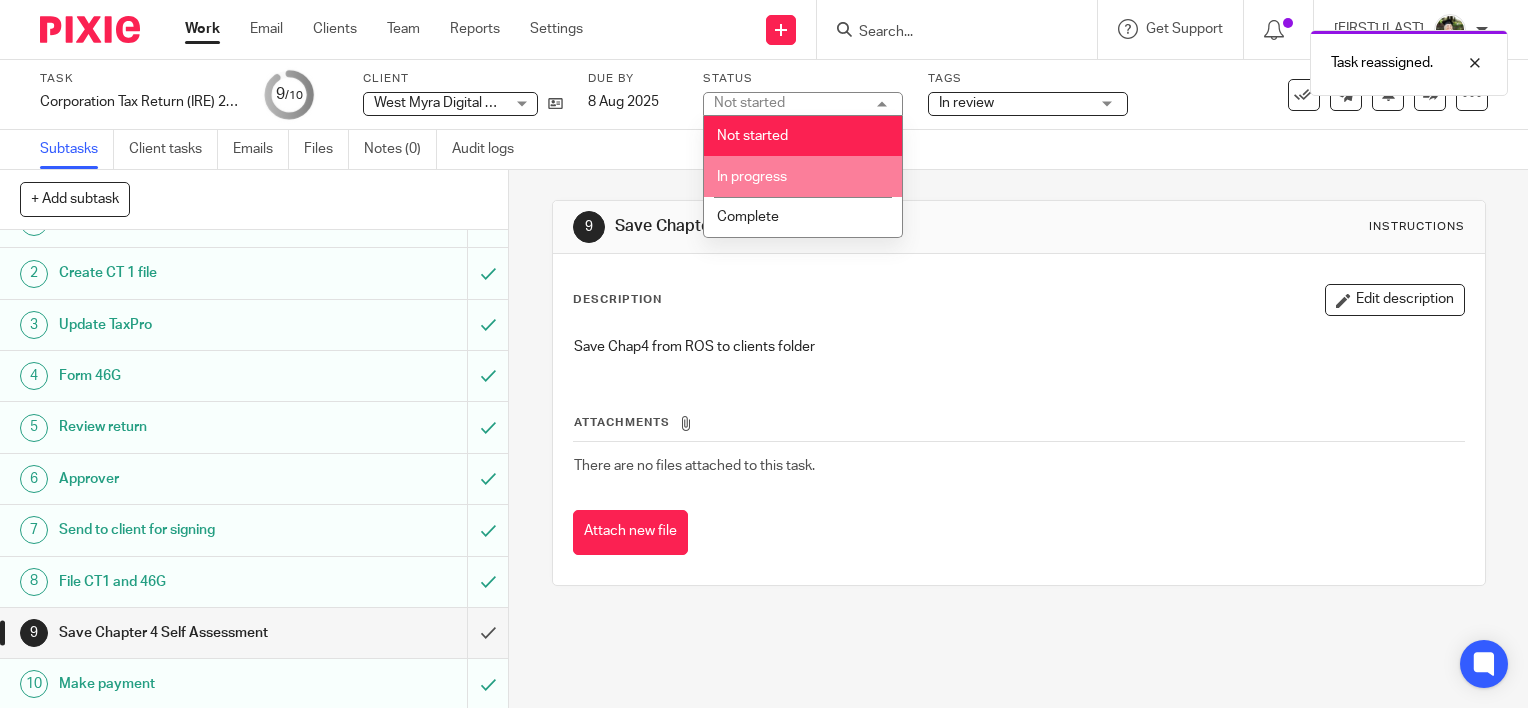 click on "Complete" at bounding box center (803, 217) 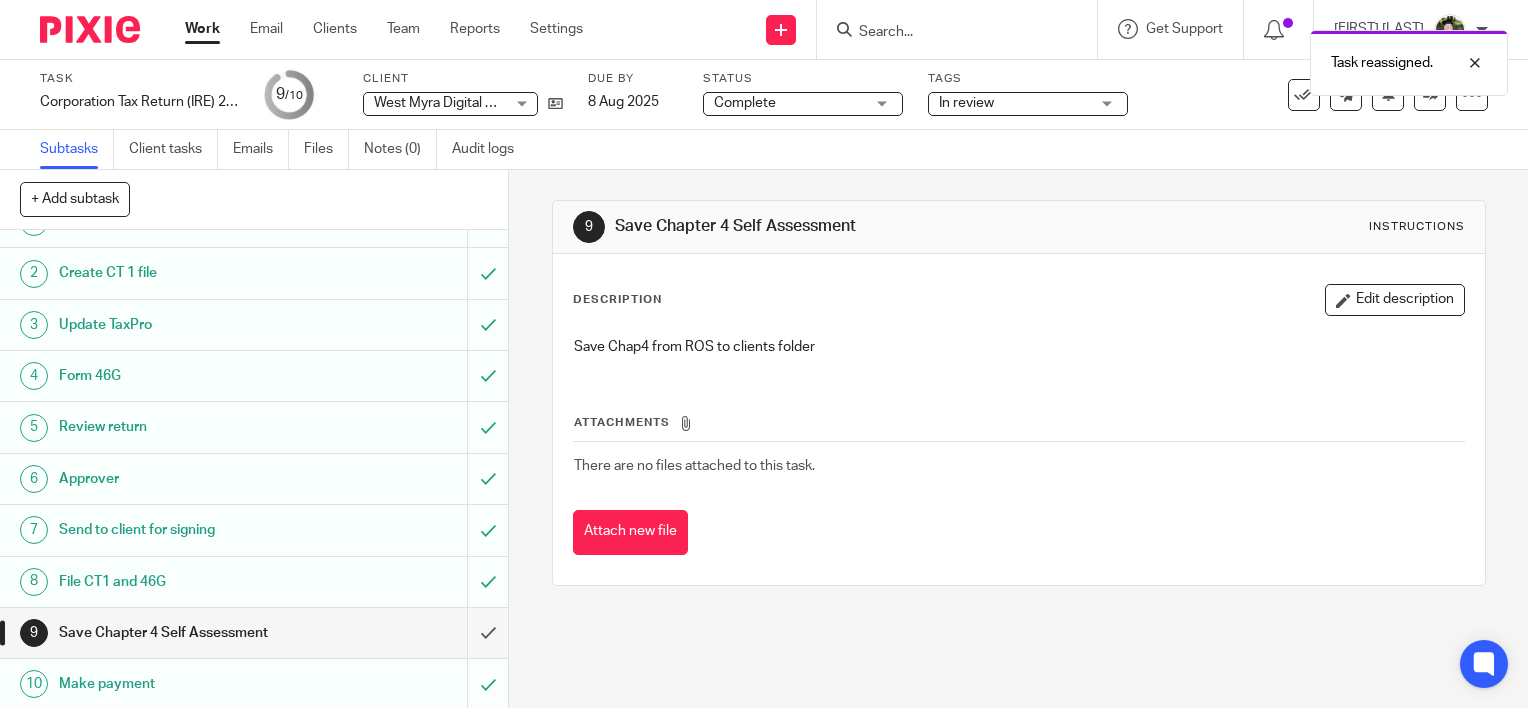 click on "Task reassigned." at bounding box center [1136, 58] 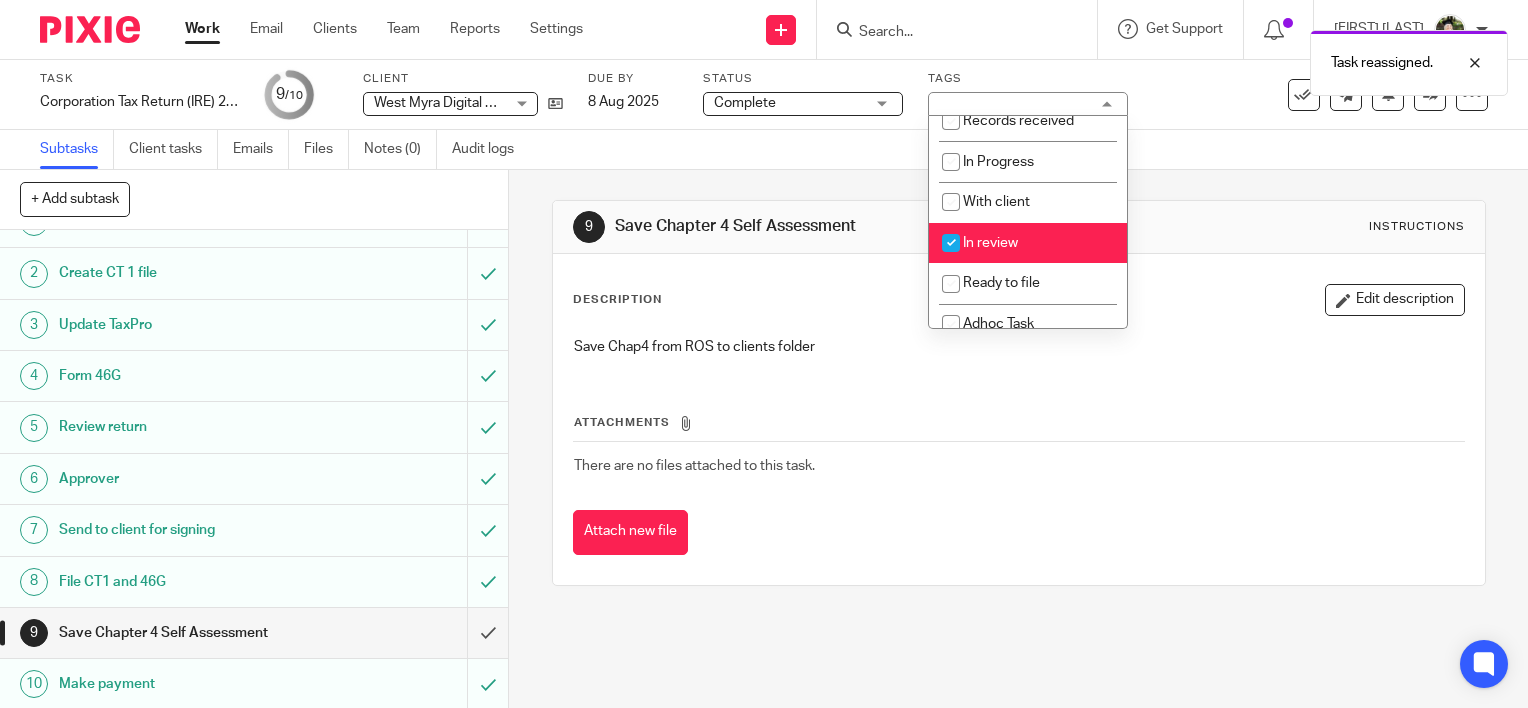 scroll, scrollTop: 217, scrollLeft: 0, axis: vertical 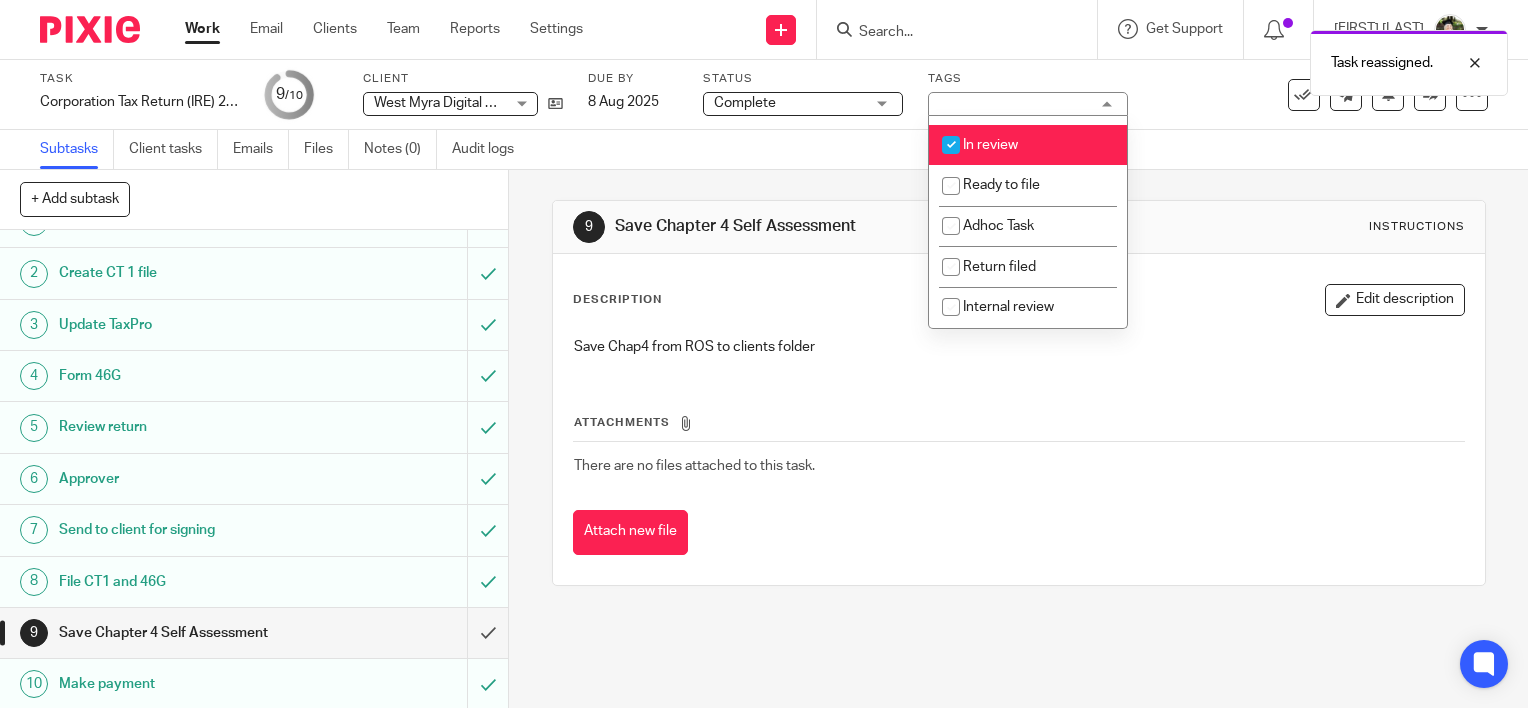 click on "In review" at bounding box center [990, 145] 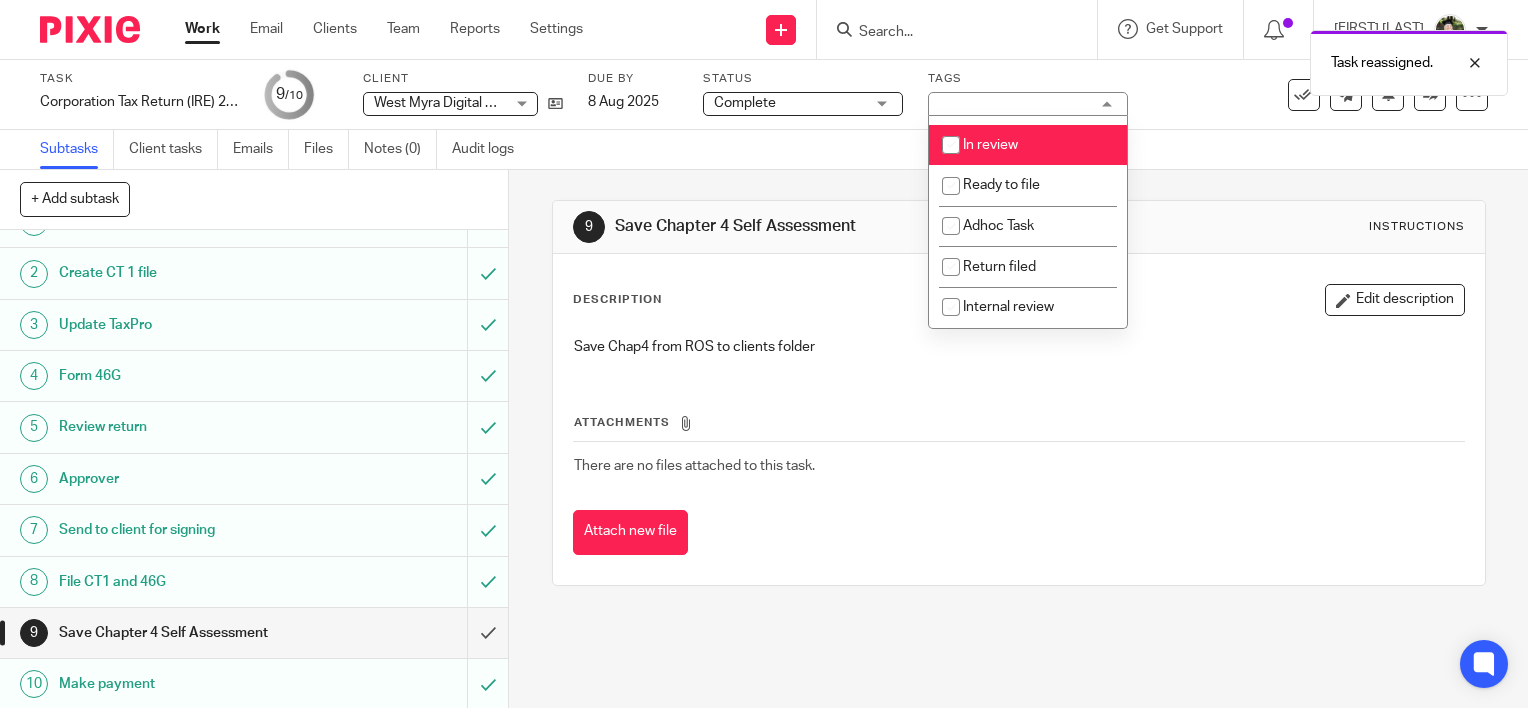 checkbox on "false" 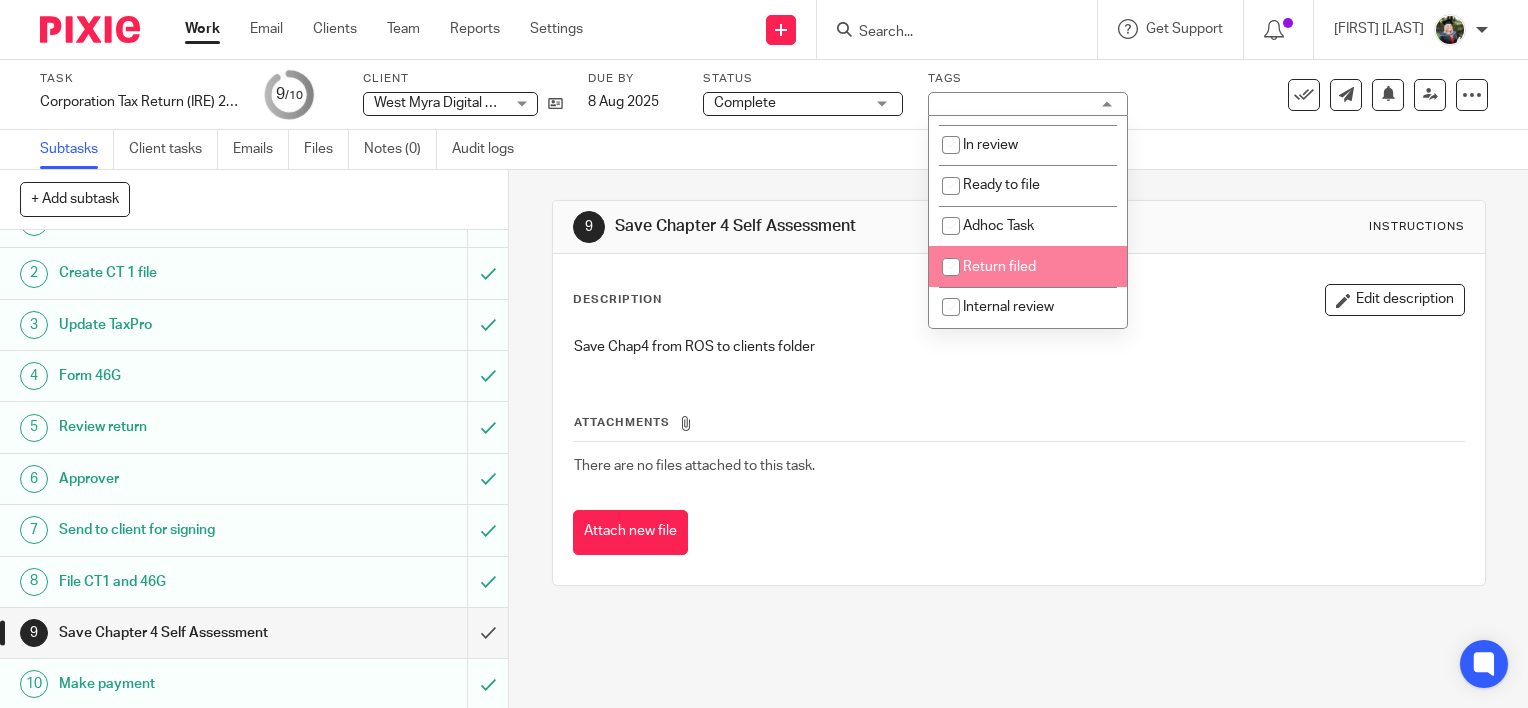 click on "Return filed" at bounding box center [999, 267] 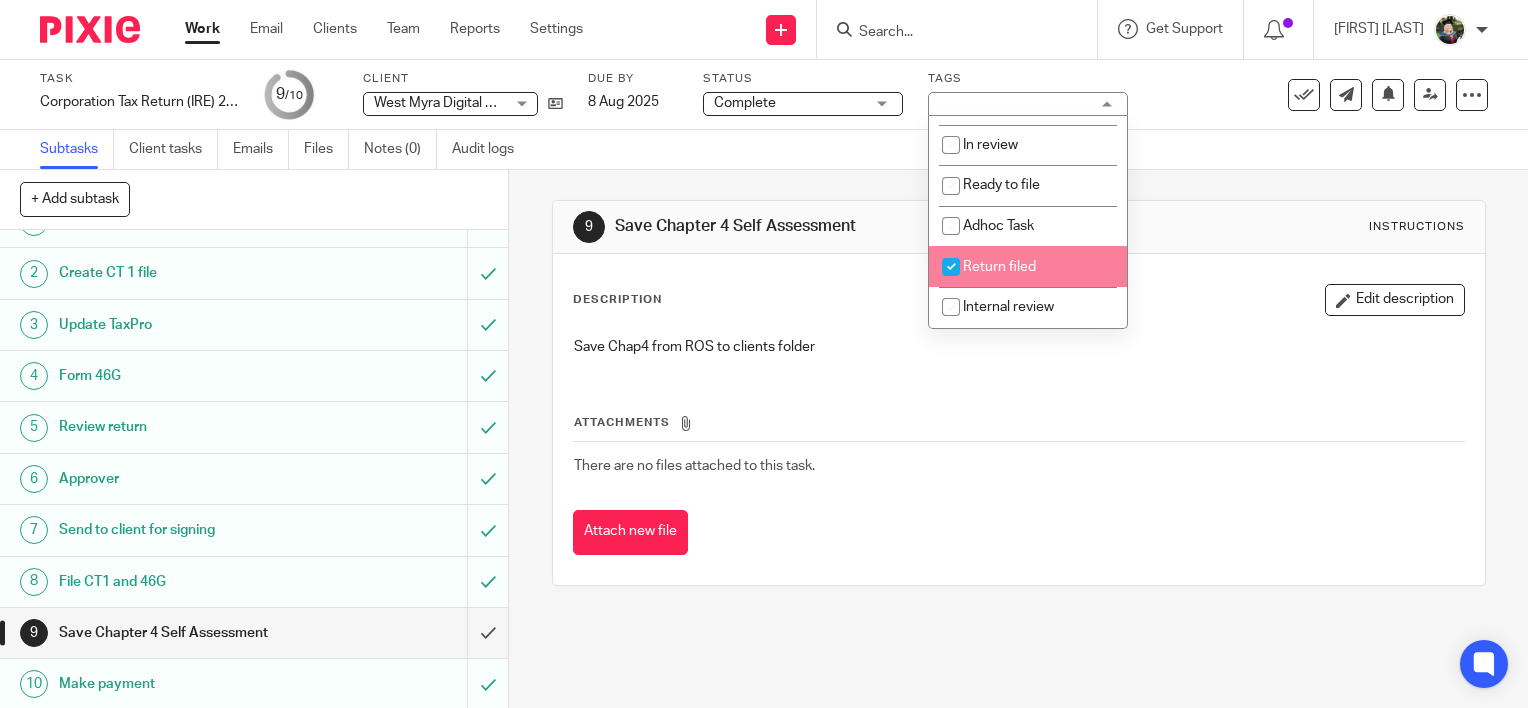 checkbox on "true" 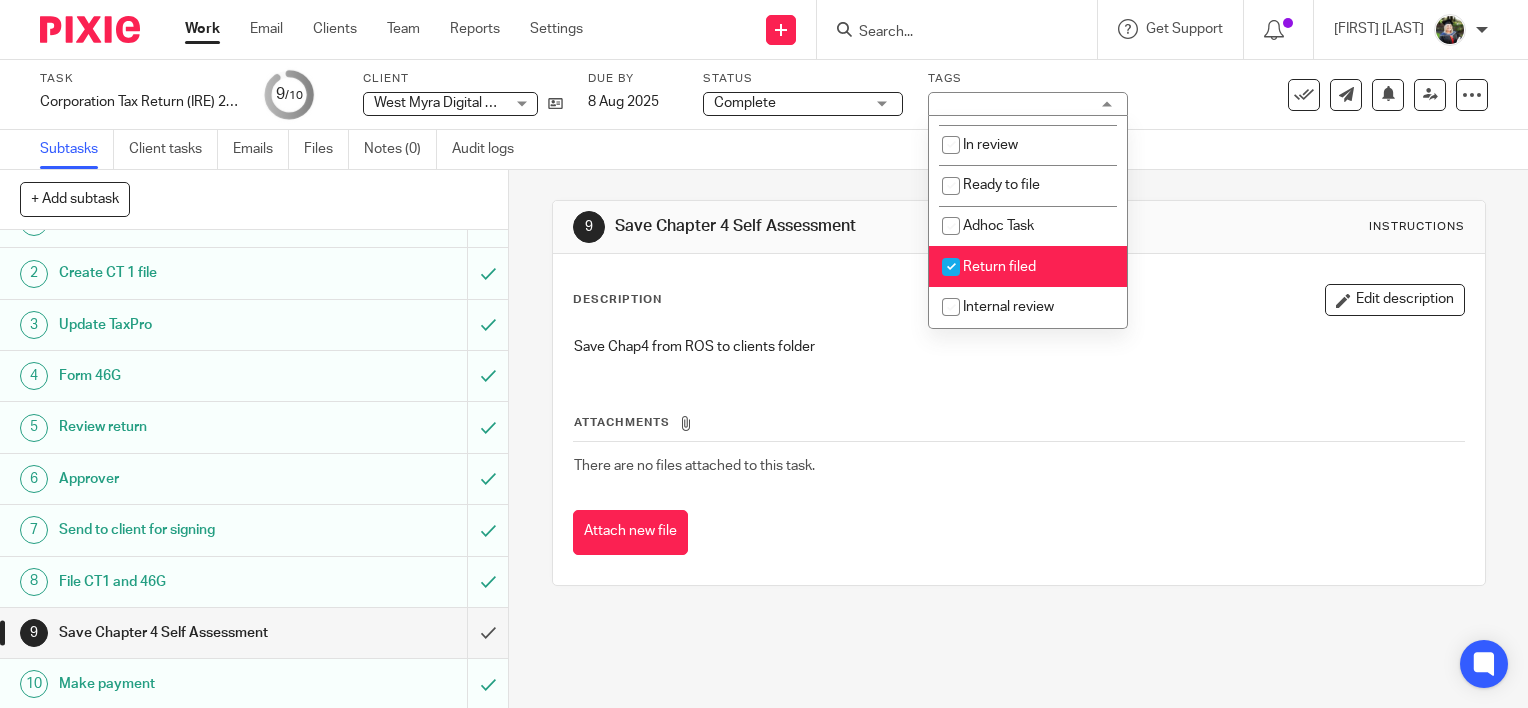 click on "9
Save Chapter 4 Self Assessment
Instructions" at bounding box center (1019, 227) 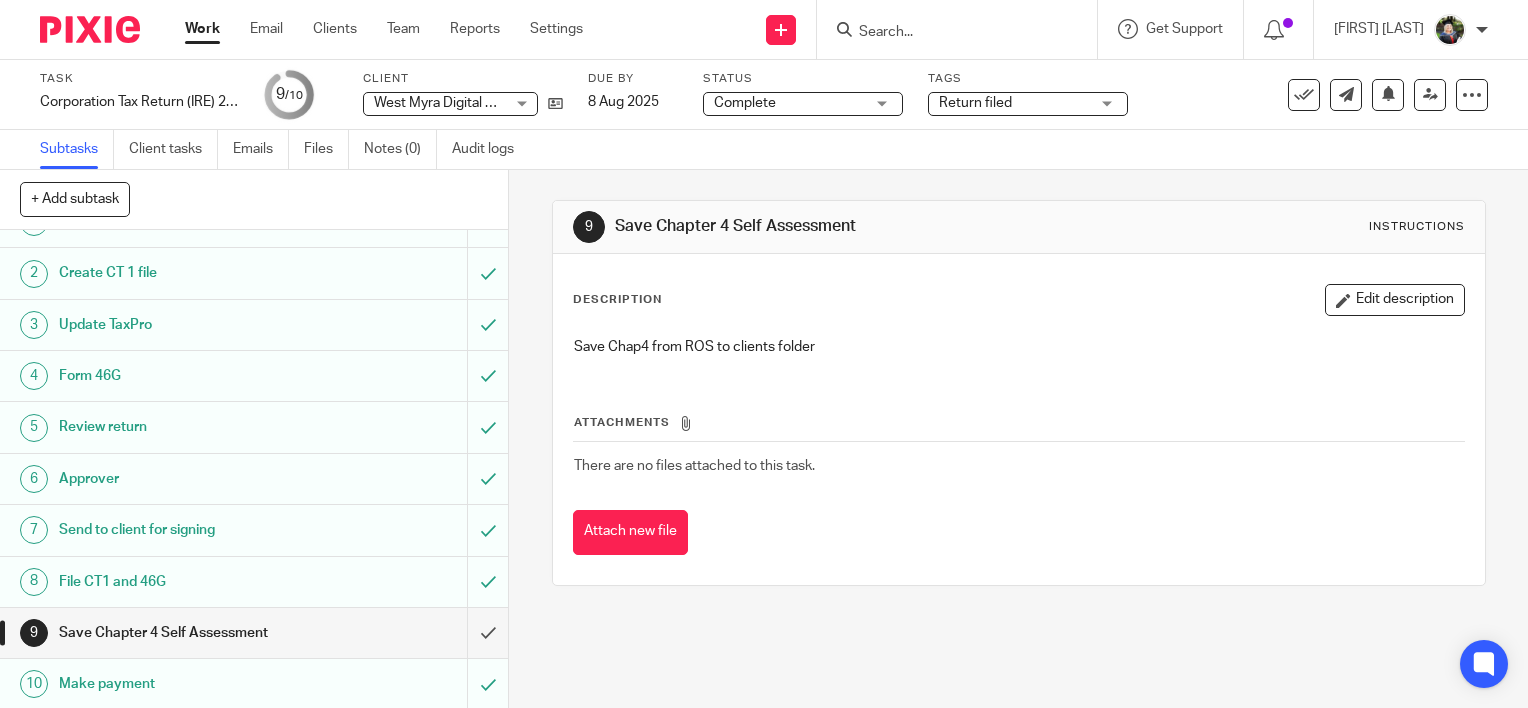 click on "Subtasks
Client tasks
Emails
Files
Notes (0)
Audit logs" at bounding box center [764, 150] 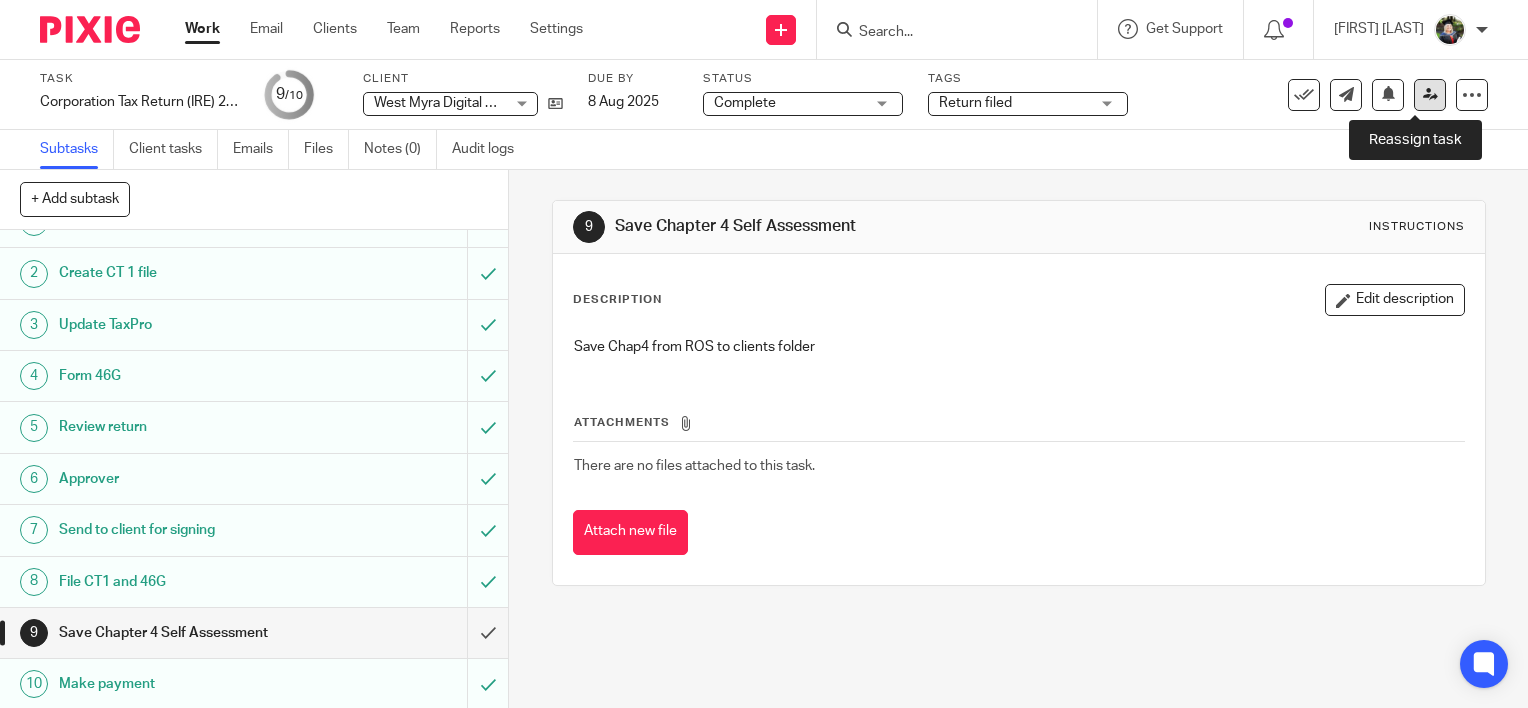 click at bounding box center [1430, 94] 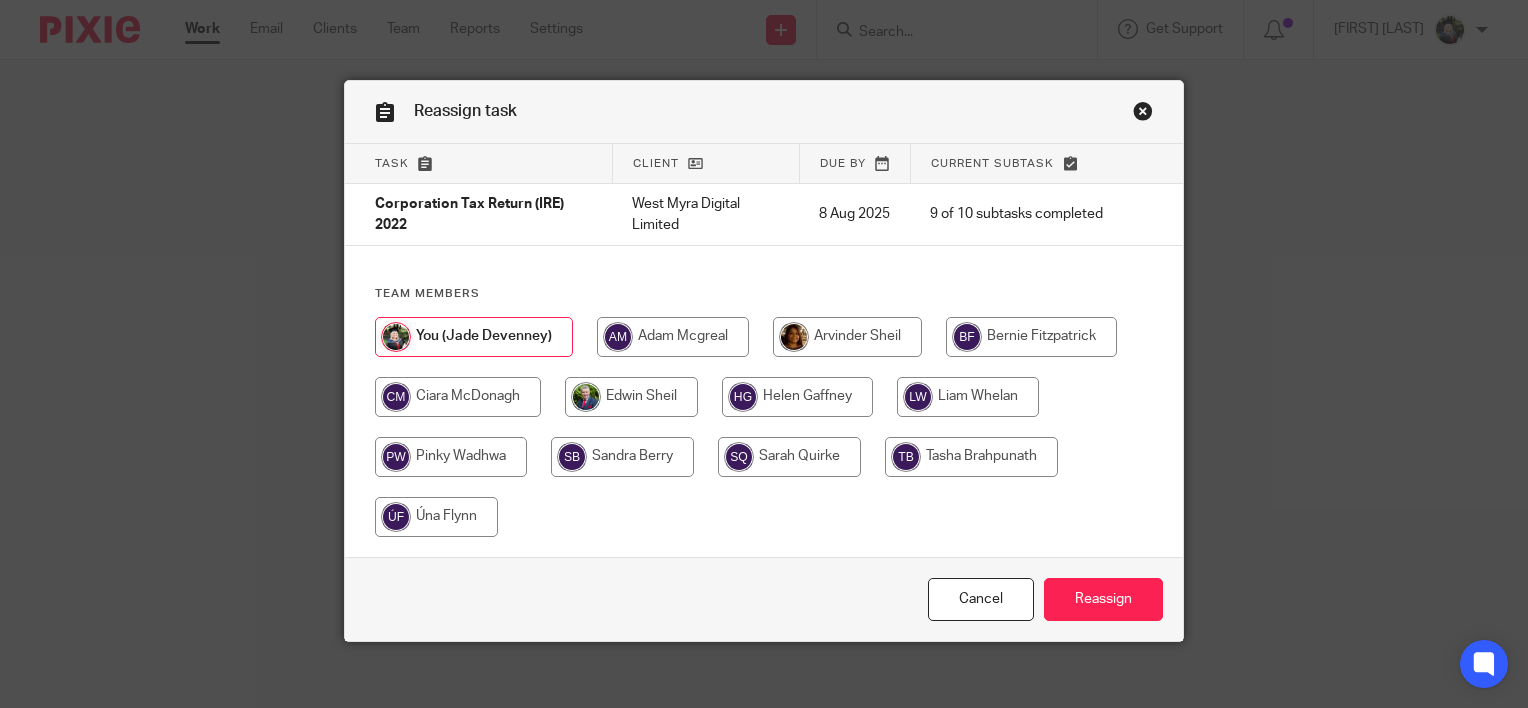 scroll, scrollTop: 0, scrollLeft: 0, axis: both 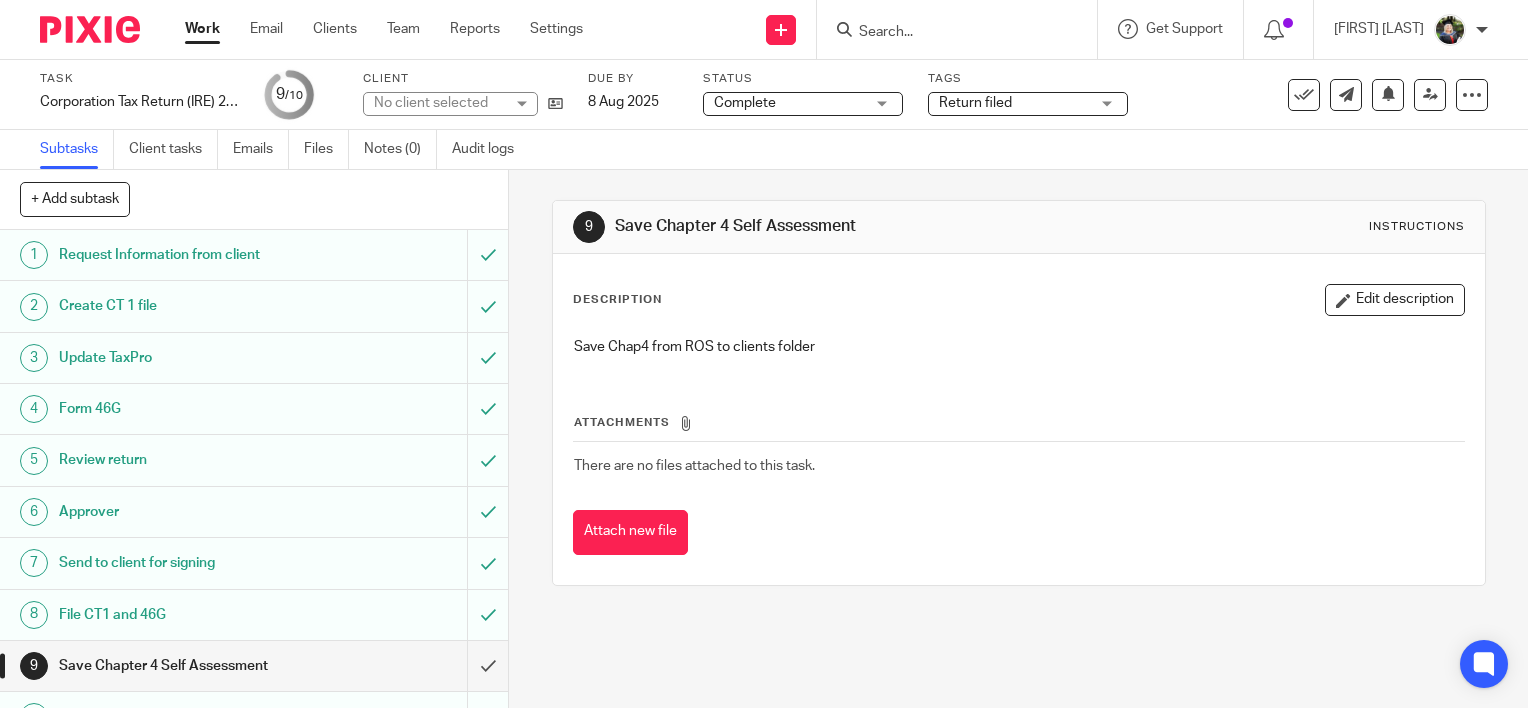 click on "Work" at bounding box center (202, 29) 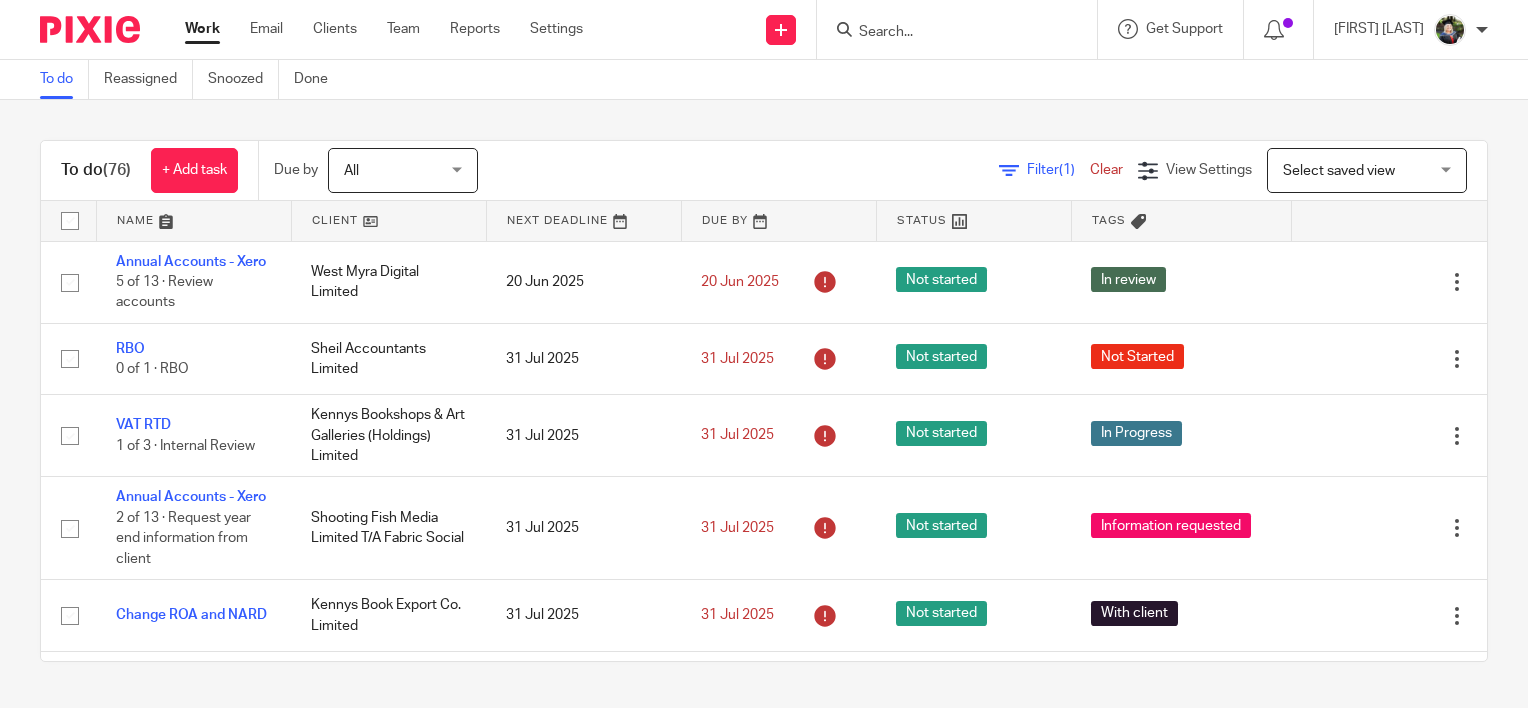 scroll, scrollTop: 0, scrollLeft: 0, axis: both 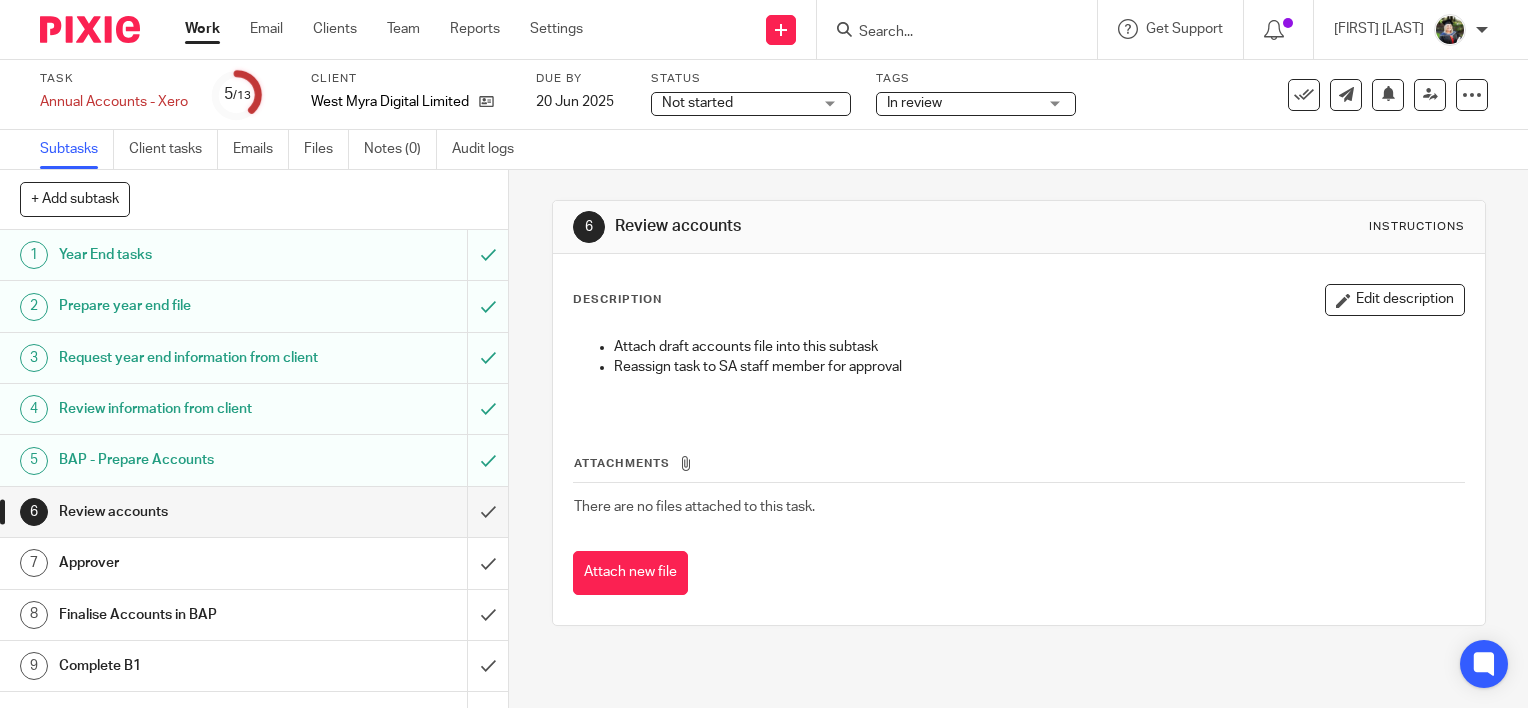 click on "Not started" at bounding box center (737, 103) 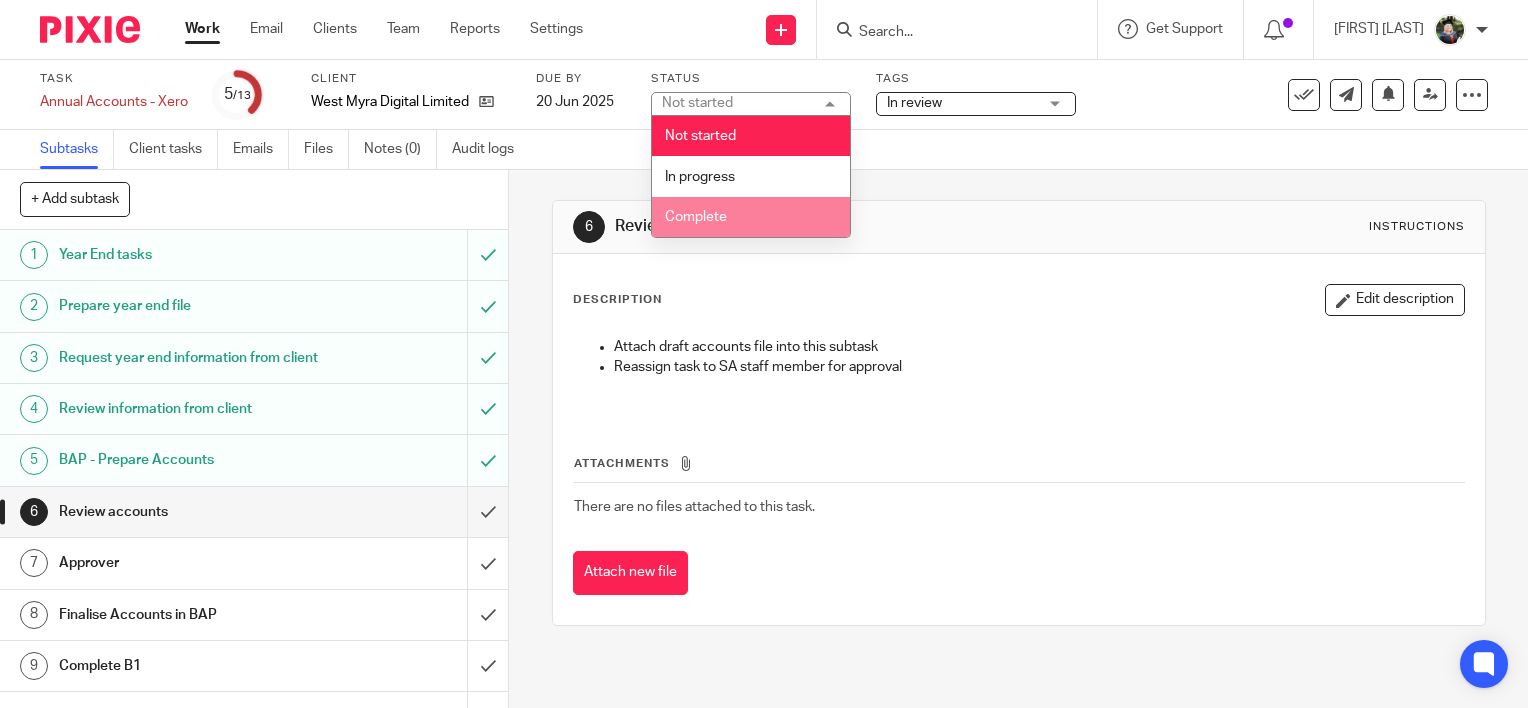 click on "Complete" at bounding box center (751, 217) 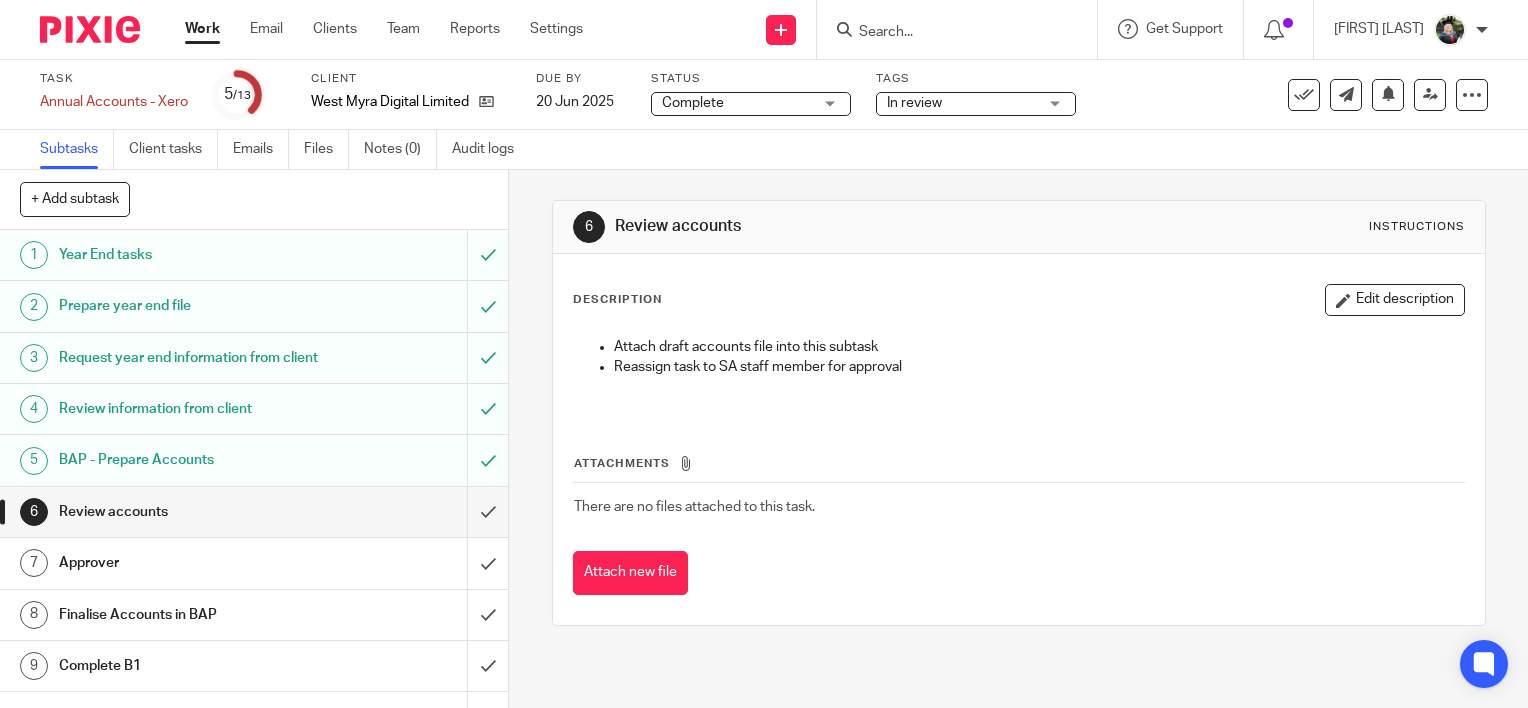 click on "6
Review accounts
Instructions
Description
Edit description
Attach draft accounts file into this subtask Reassign task to SA staff member for approval           Attachments     There are no files attached to this task.   Attach new file" at bounding box center (1019, 413) 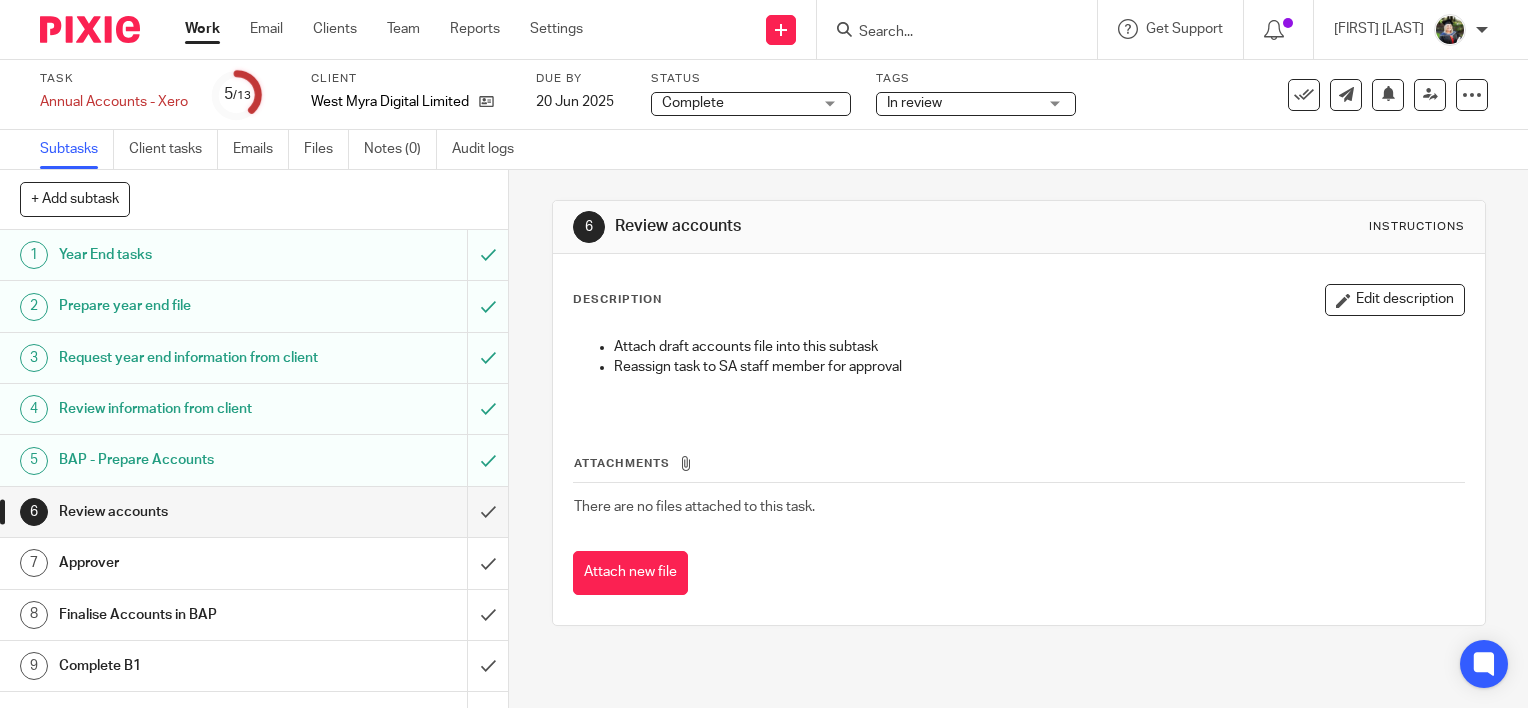scroll, scrollTop: 0, scrollLeft: 0, axis: both 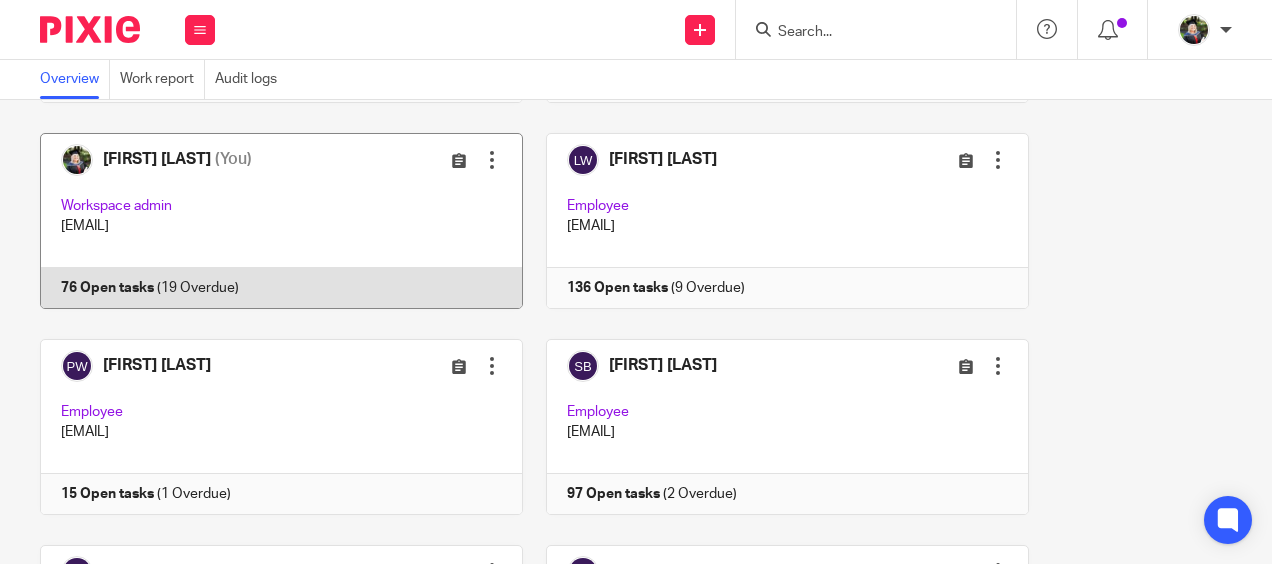 click at bounding box center (270, 221) 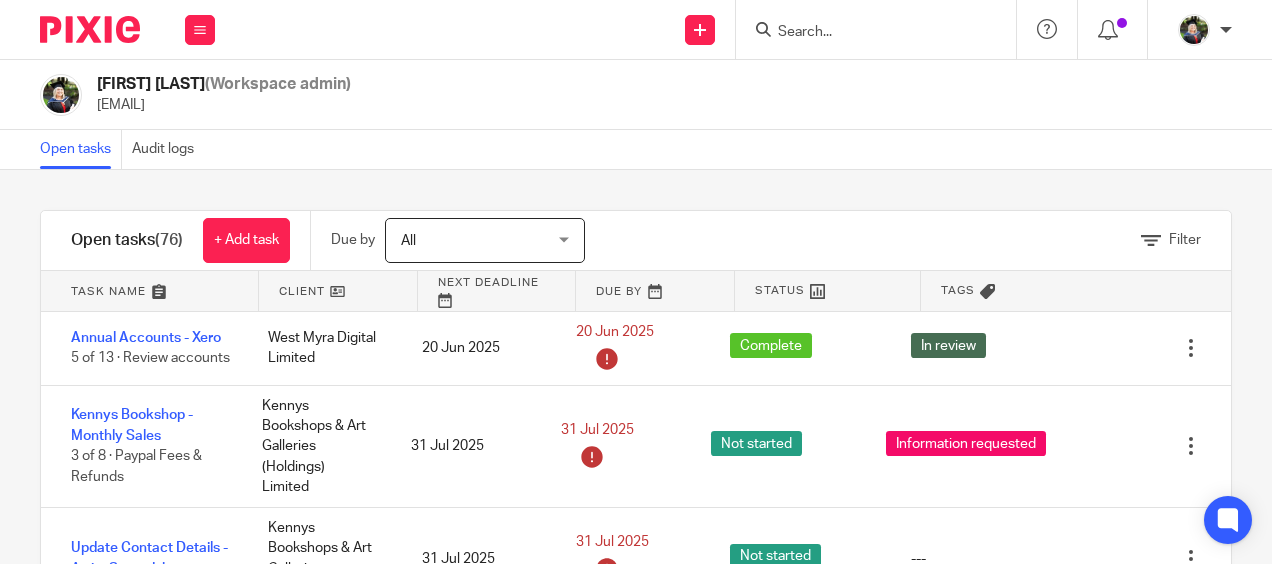 scroll, scrollTop: 0, scrollLeft: 0, axis: both 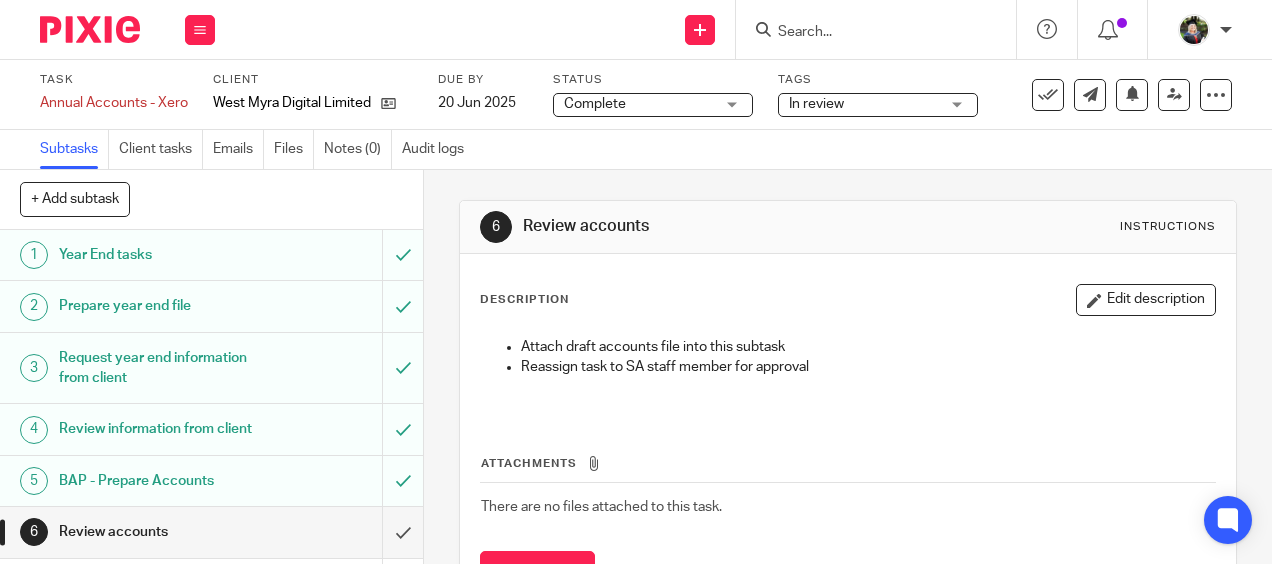 click on "Complete" at bounding box center (639, 104) 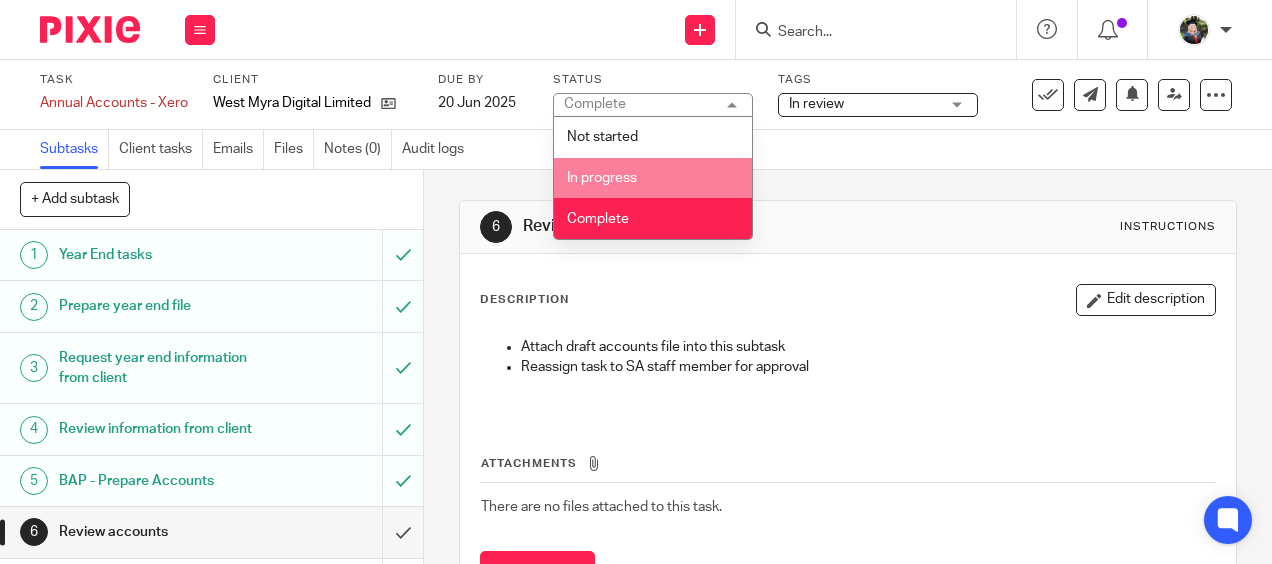 drag, startPoint x: 671, startPoint y: 170, endPoint x: 693, endPoint y: 170, distance: 22 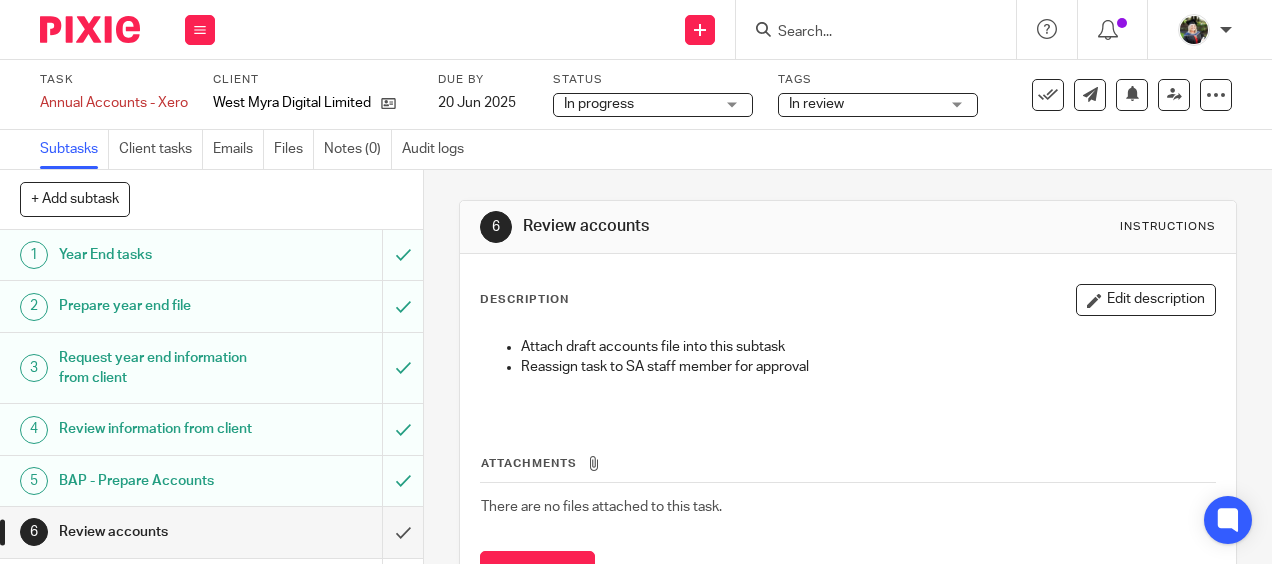 click on "Subtasks
Client tasks
Emails
Files
Notes (0)
Audit logs" at bounding box center (636, 150) 